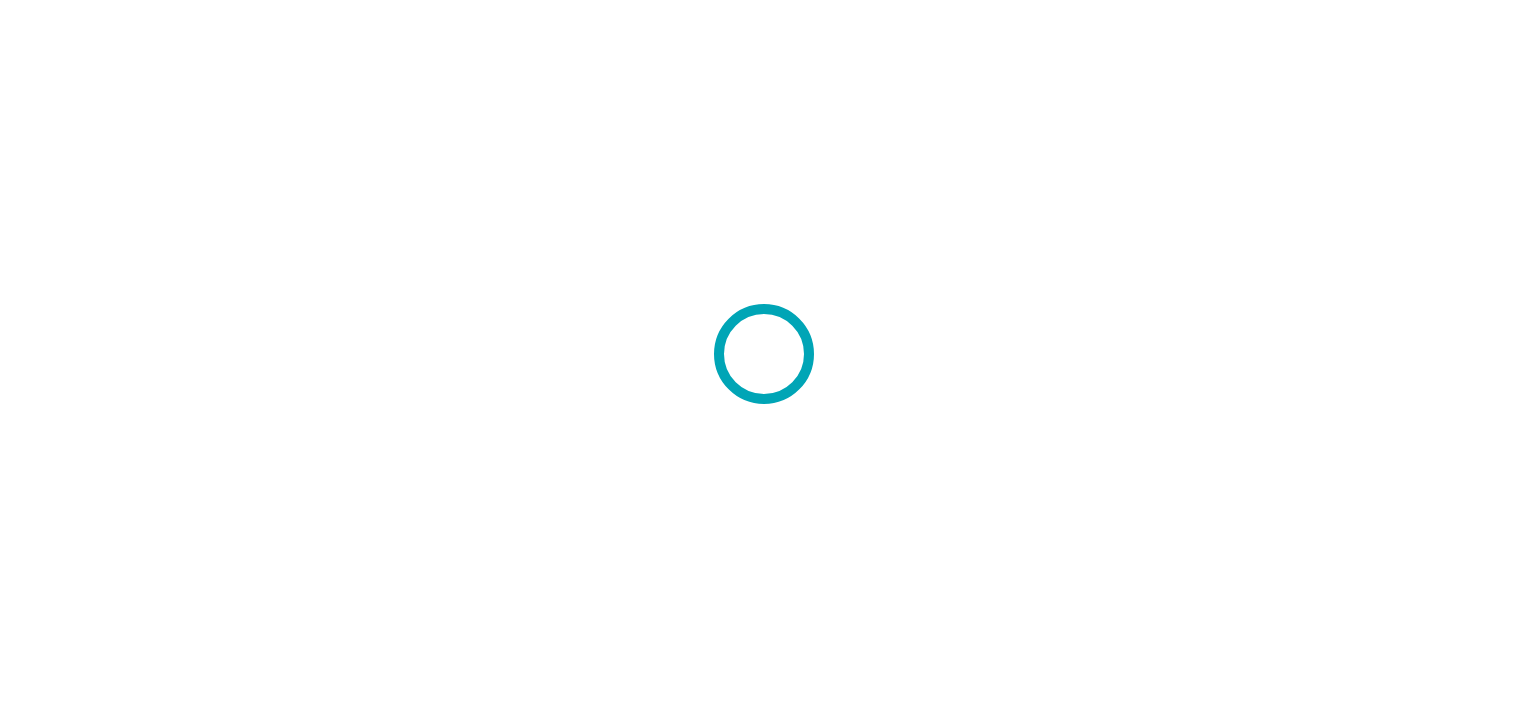 scroll, scrollTop: 0, scrollLeft: 0, axis: both 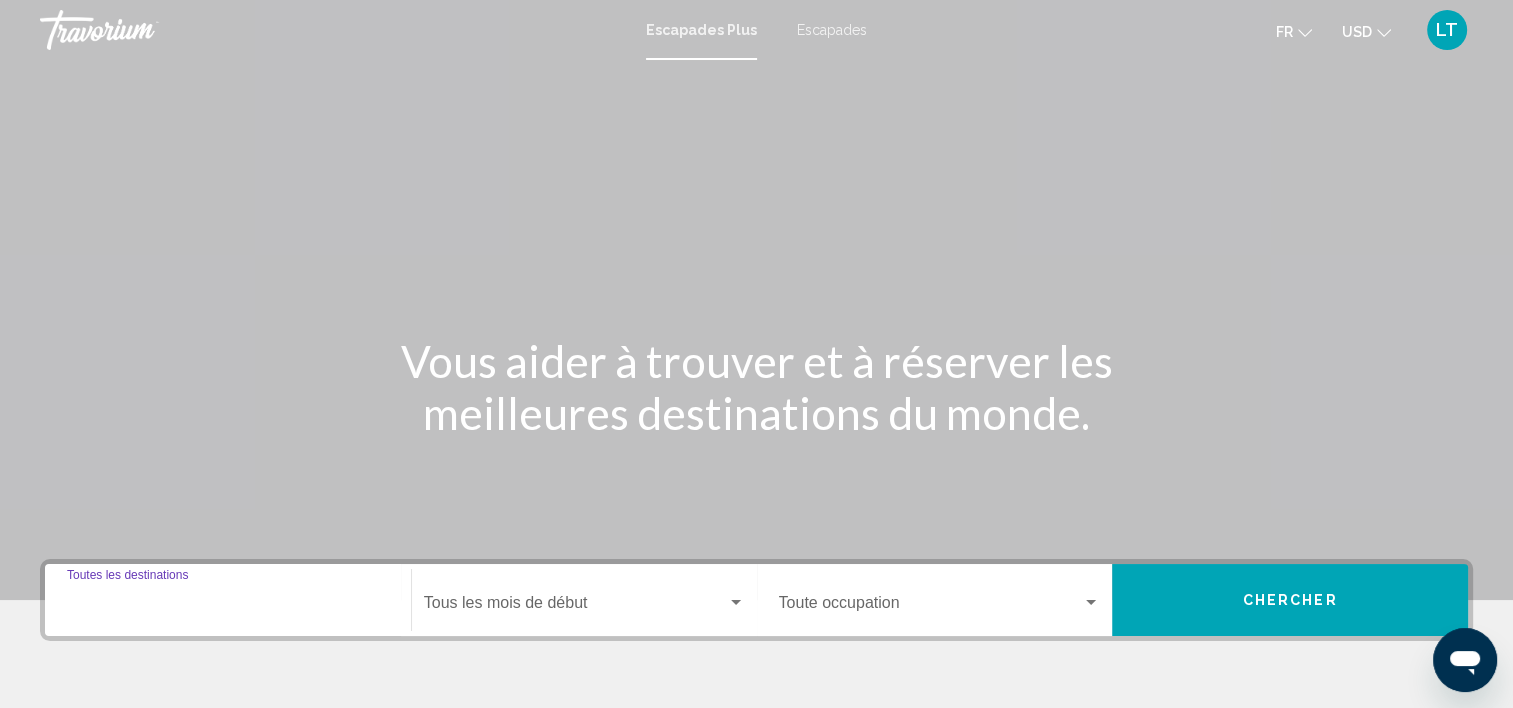 click on "Destination Toutes les destinations" at bounding box center [228, 607] 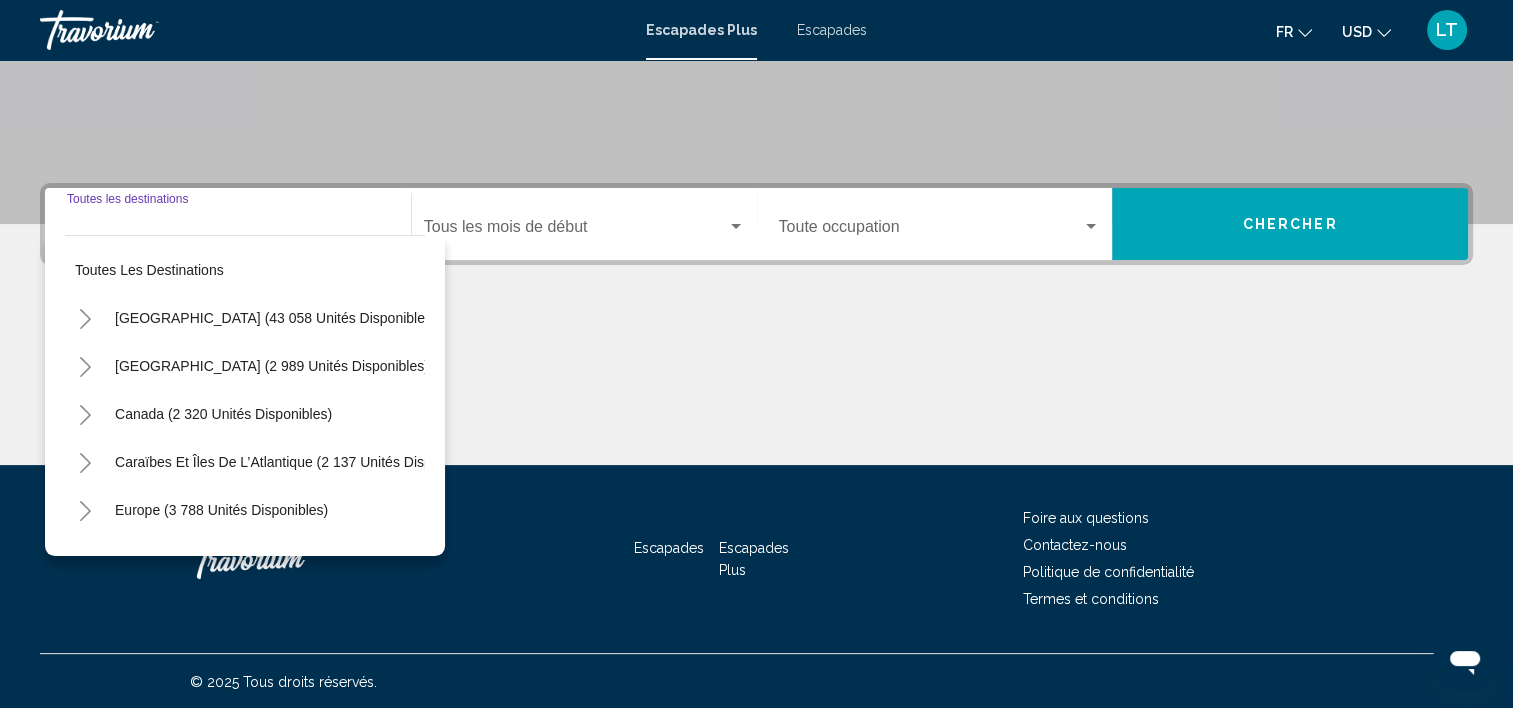 scroll, scrollTop: 377, scrollLeft: 0, axis: vertical 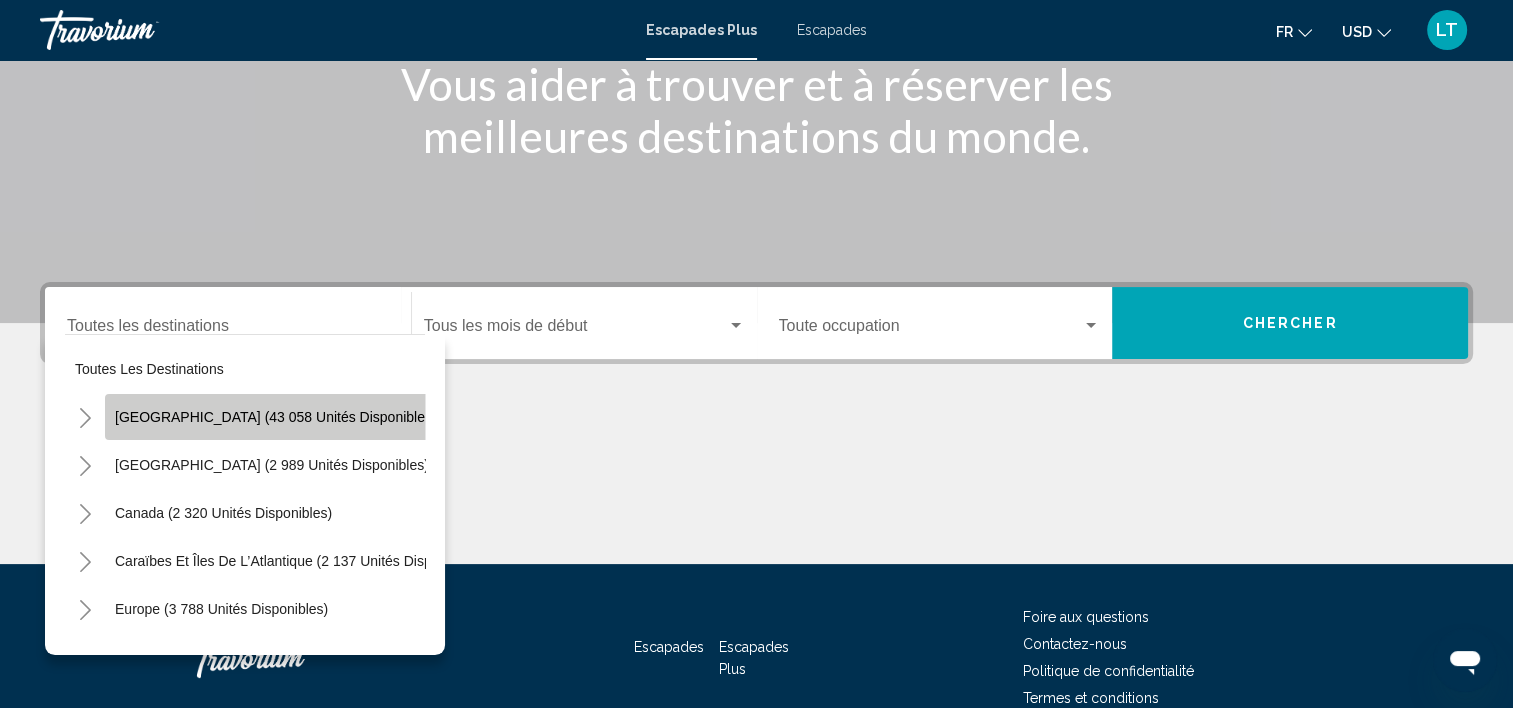 click on "[GEOGRAPHIC_DATA] (43 058 unités disponibles)" 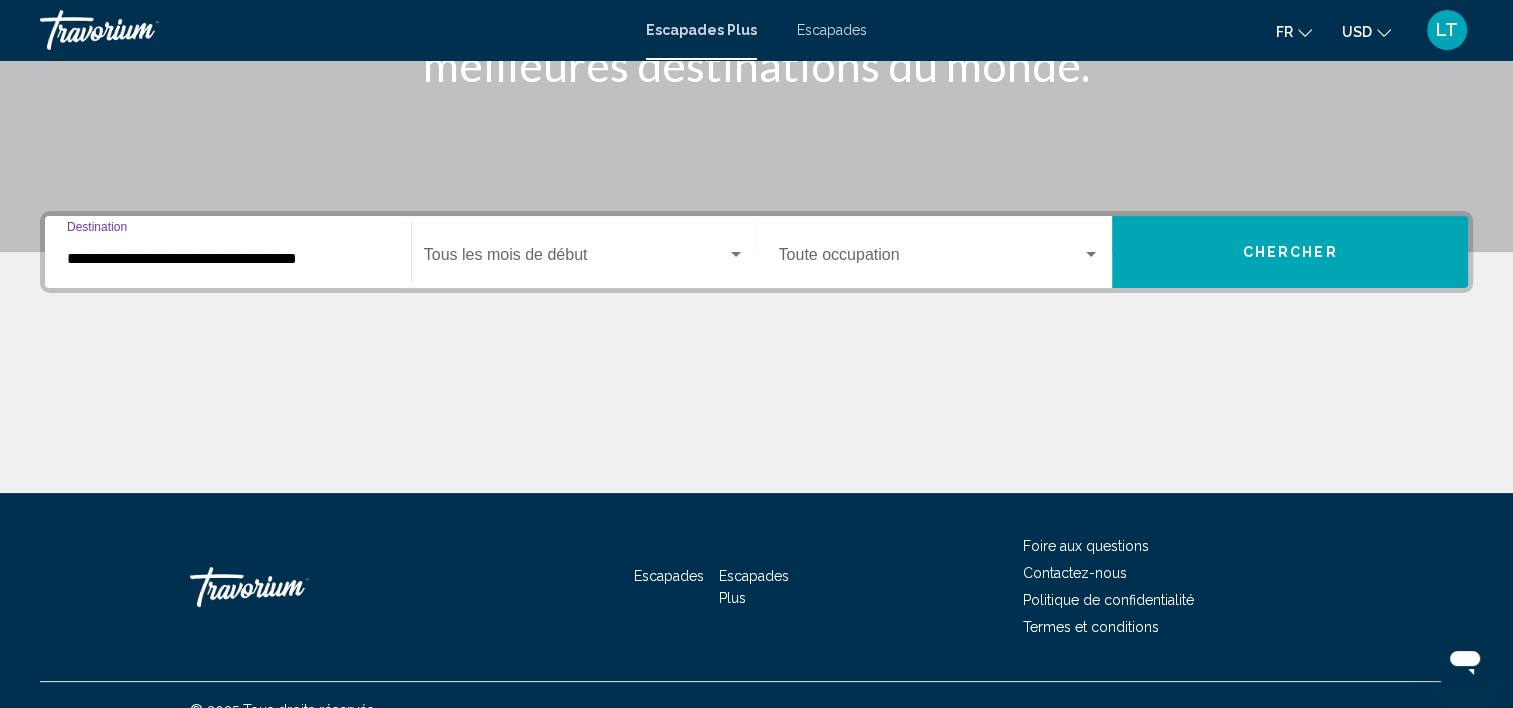 scroll, scrollTop: 377, scrollLeft: 0, axis: vertical 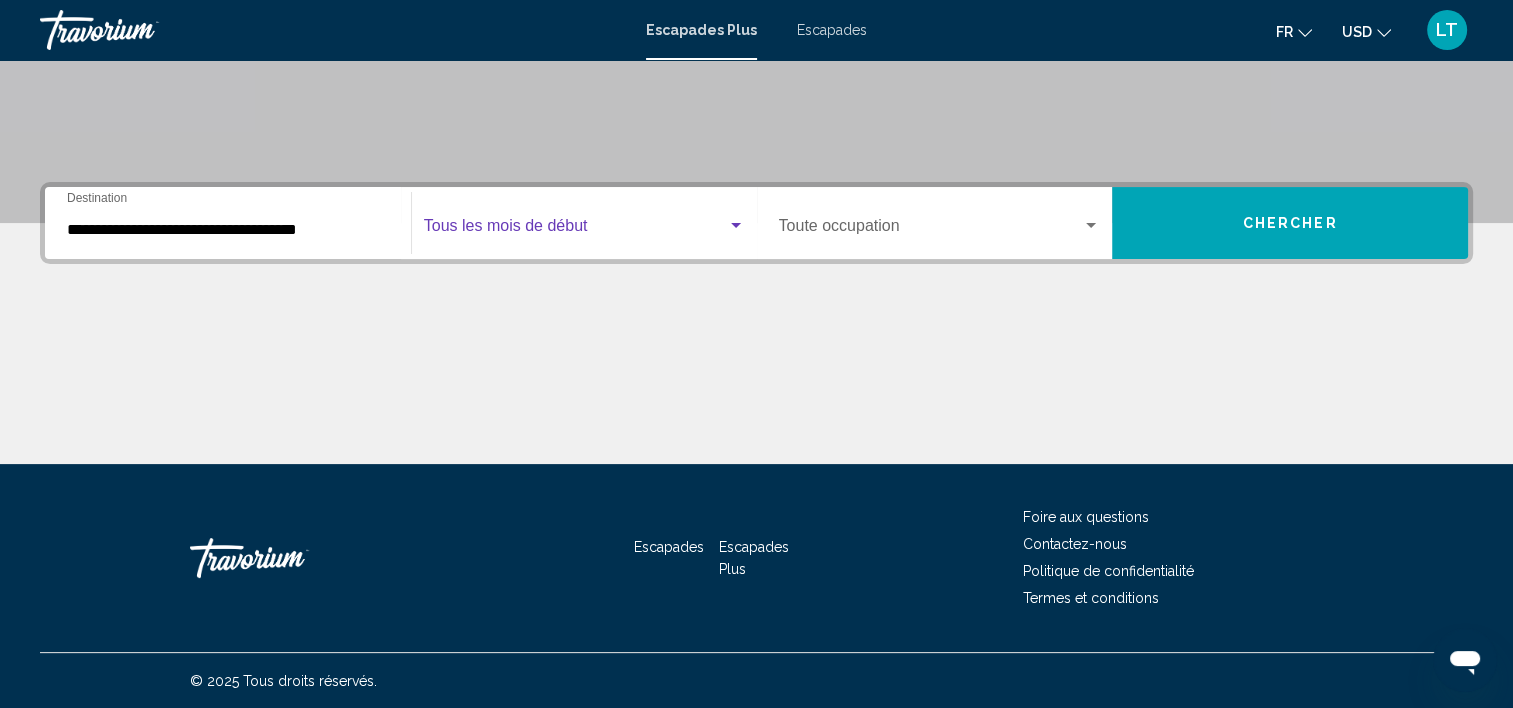click at bounding box center [736, 226] 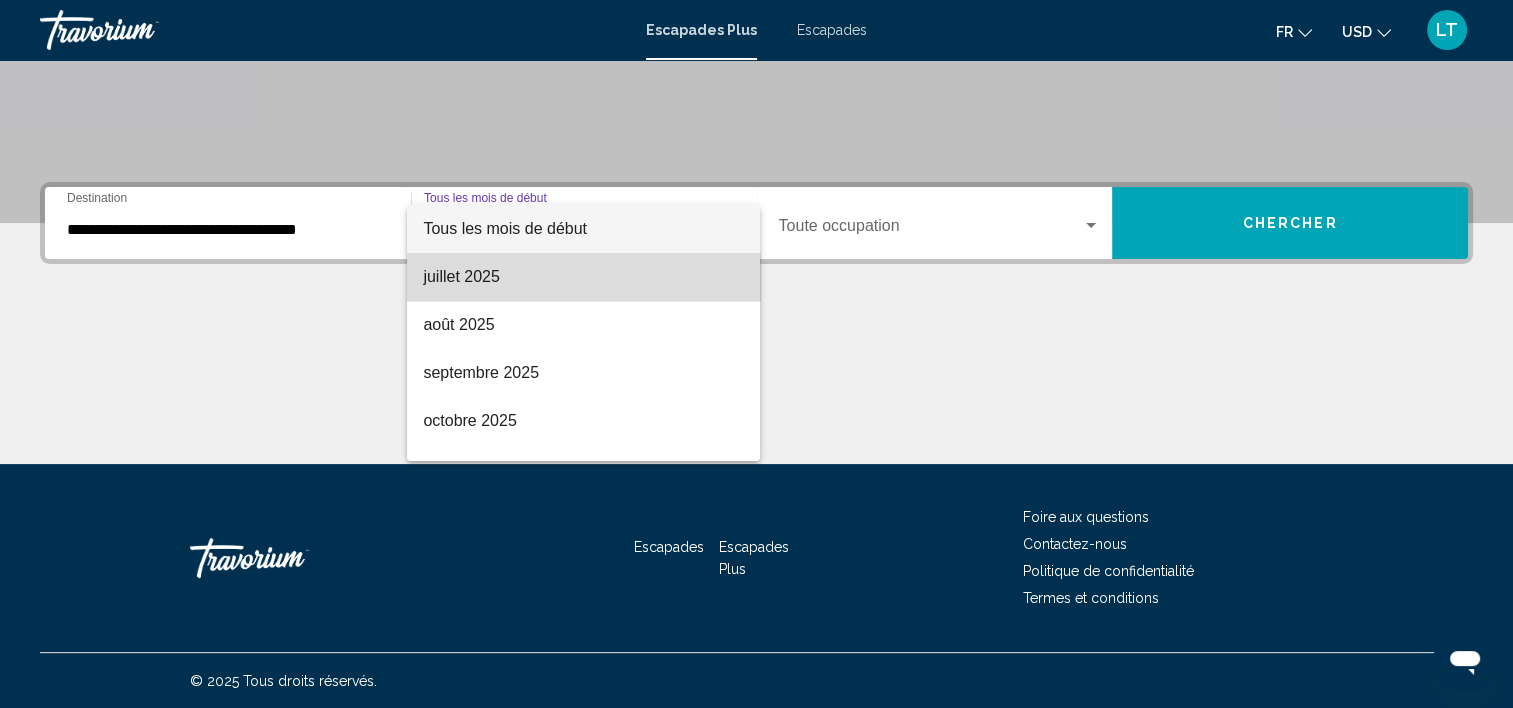 click on "juillet 2025" at bounding box center (583, 277) 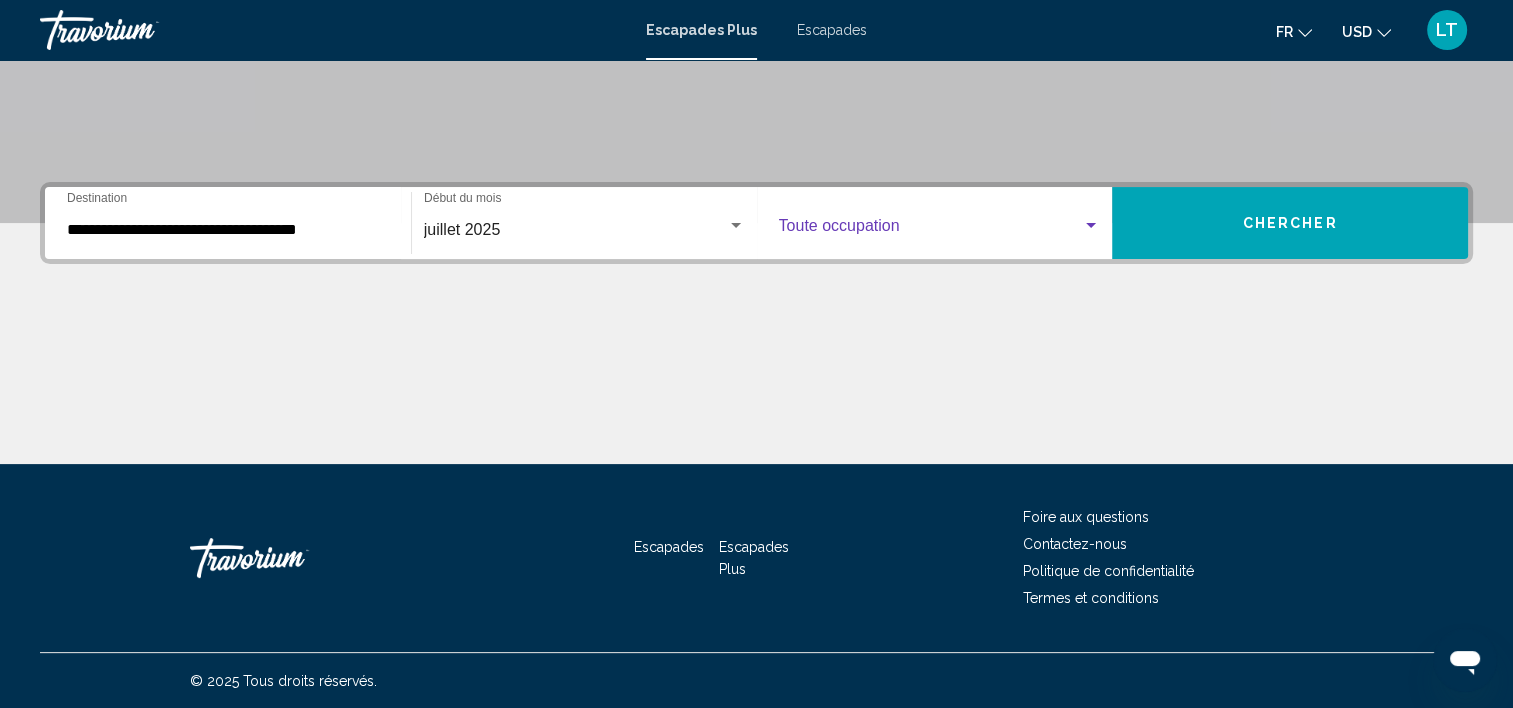 click at bounding box center (1091, 225) 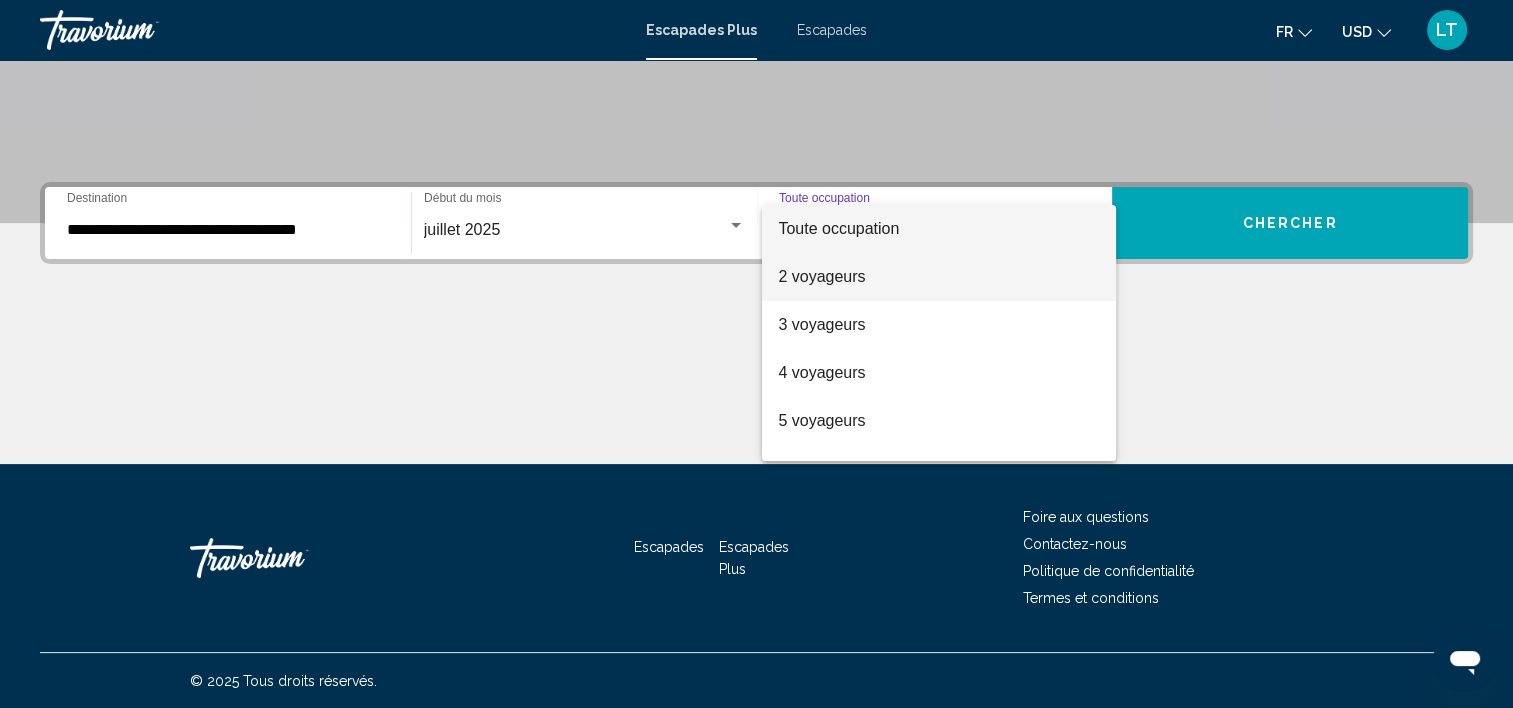 click on "2 voyageurs" at bounding box center [939, 277] 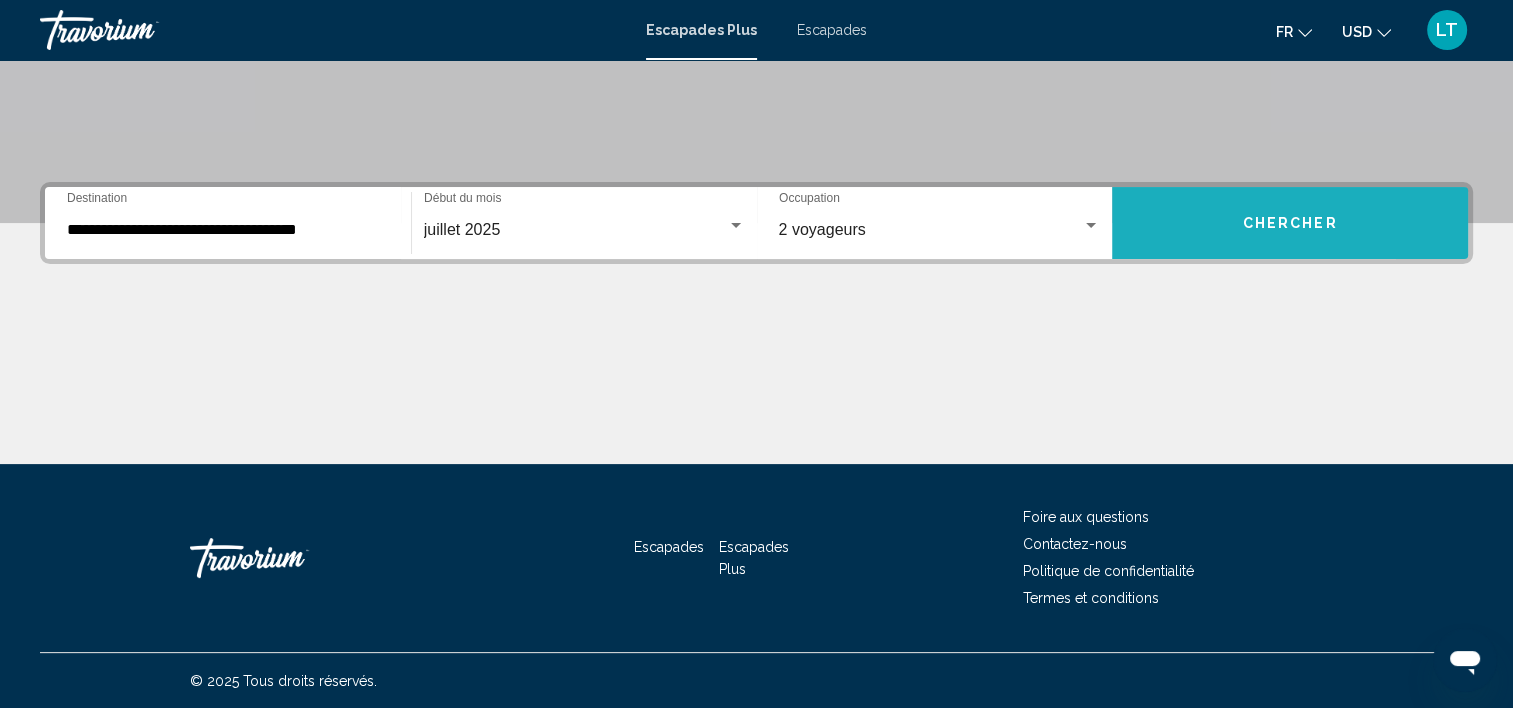 click on "Chercher" at bounding box center [1290, 223] 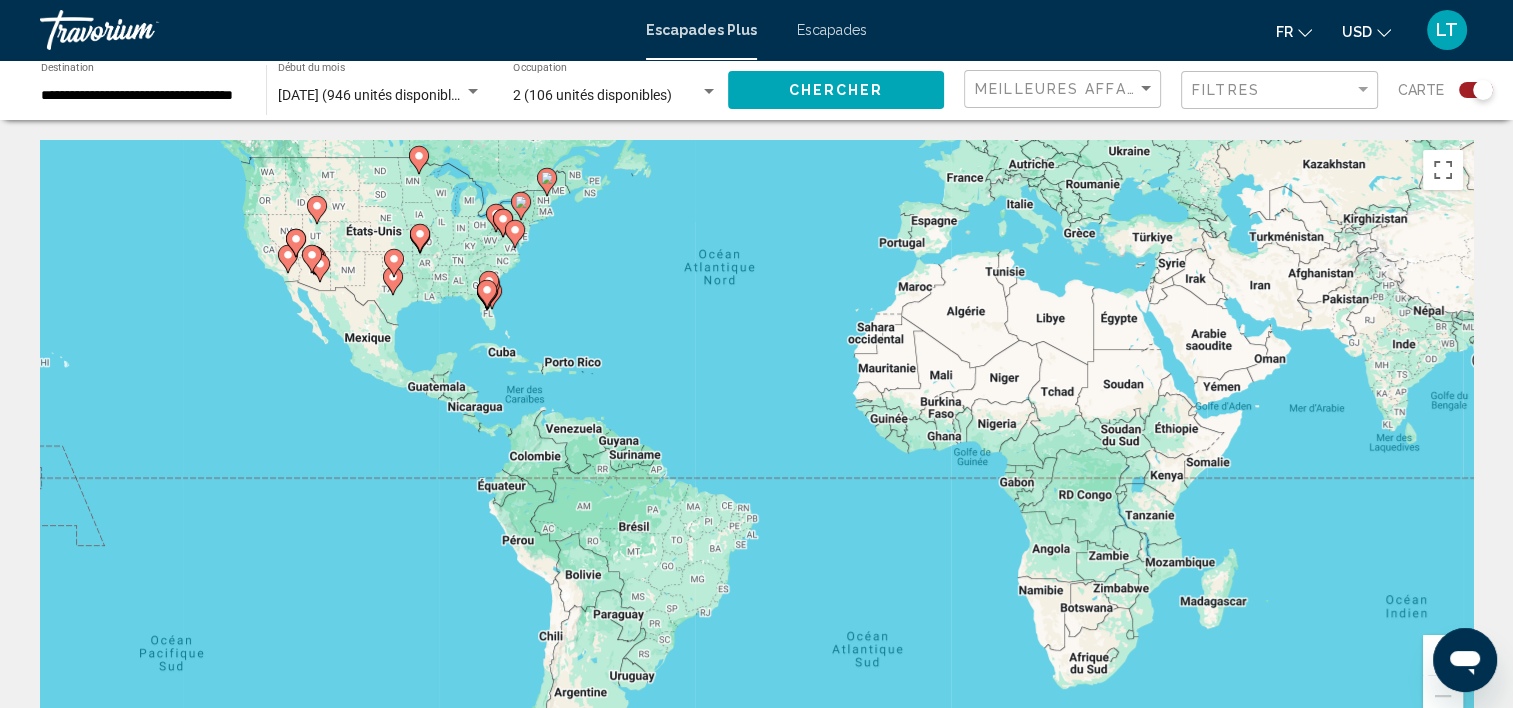 drag, startPoint x: 670, startPoint y: 494, endPoint x: 693, endPoint y: 344, distance: 151.75308 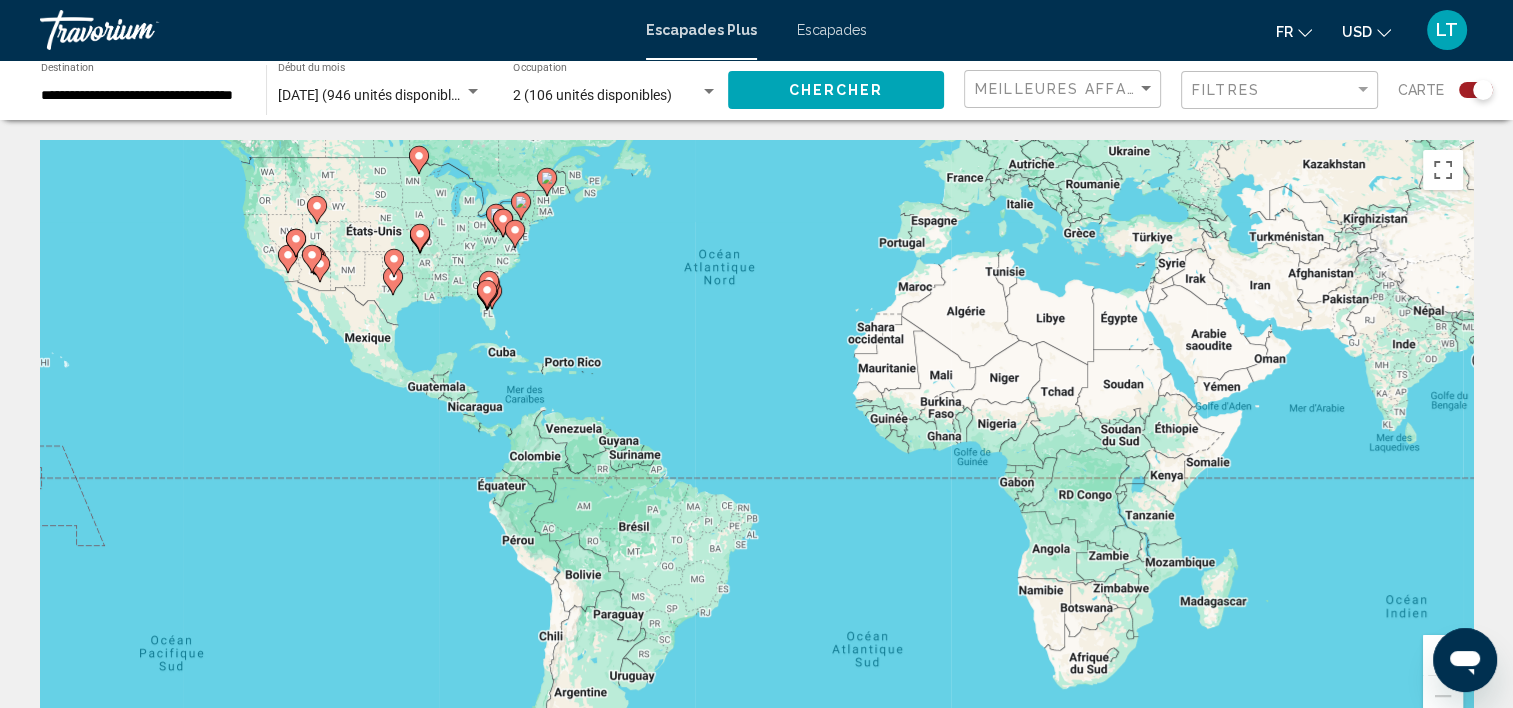 click on "Pour naviguer, appuyez sur les touches fléchées. Pour activer le glissement avec le clavier, appuyez sur Alt+Entrée. Une fois ce mode activé, utilisez les touches fléchées pour déplacer le repère. Pour valider le déplacement, appuyez sur Entrée. Pour annuler, appuyez sur Échap." at bounding box center [756, 440] 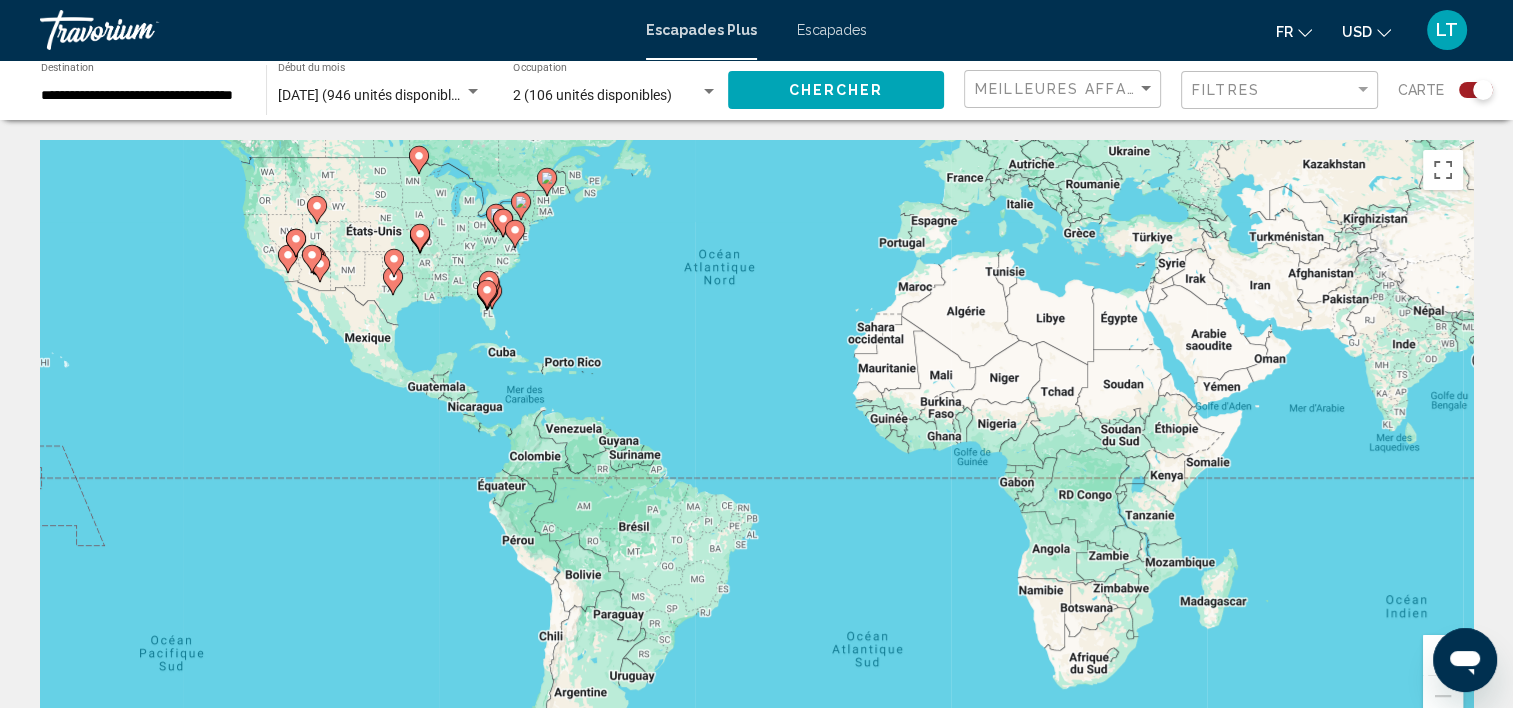 click at bounding box center (1465, 660) 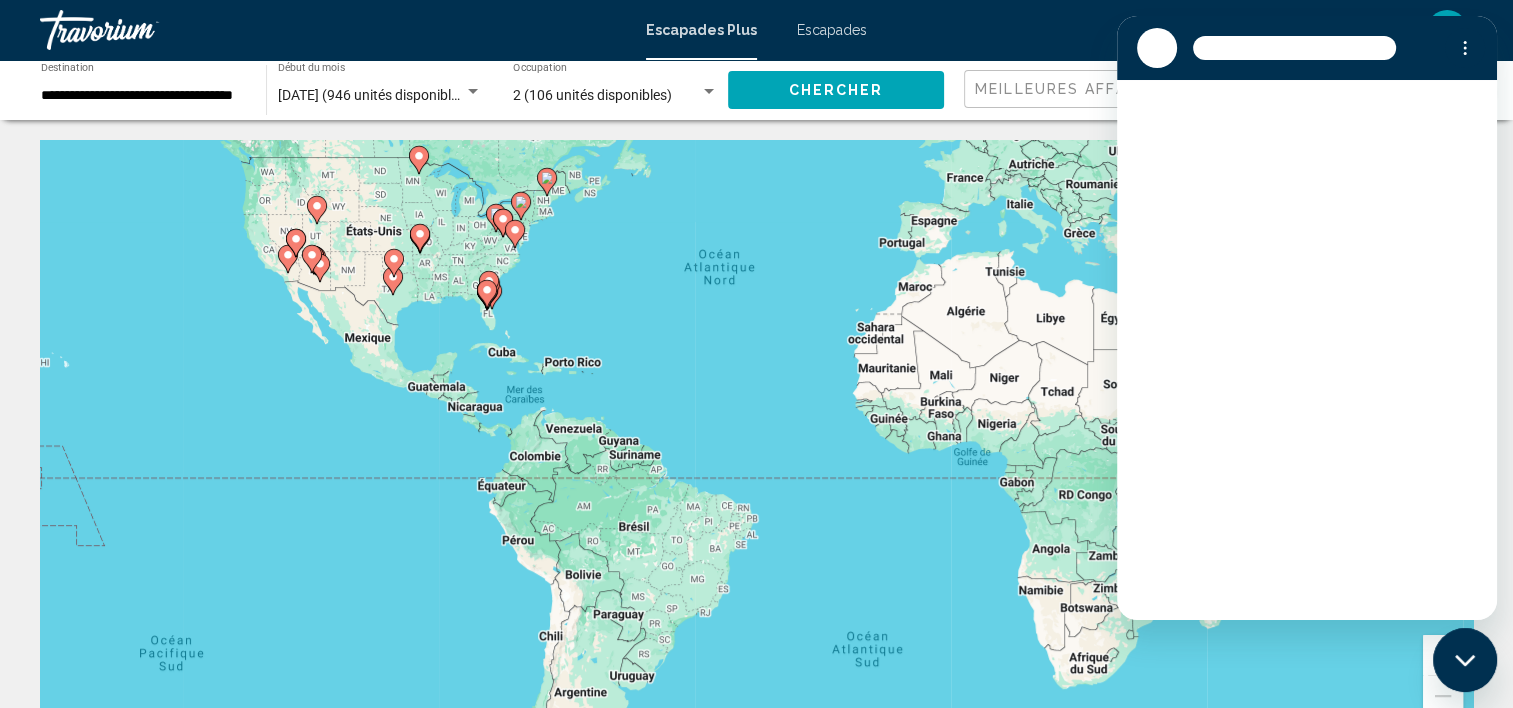 scroll, scrollTop: 0, scrollLeft: 0, axis: both 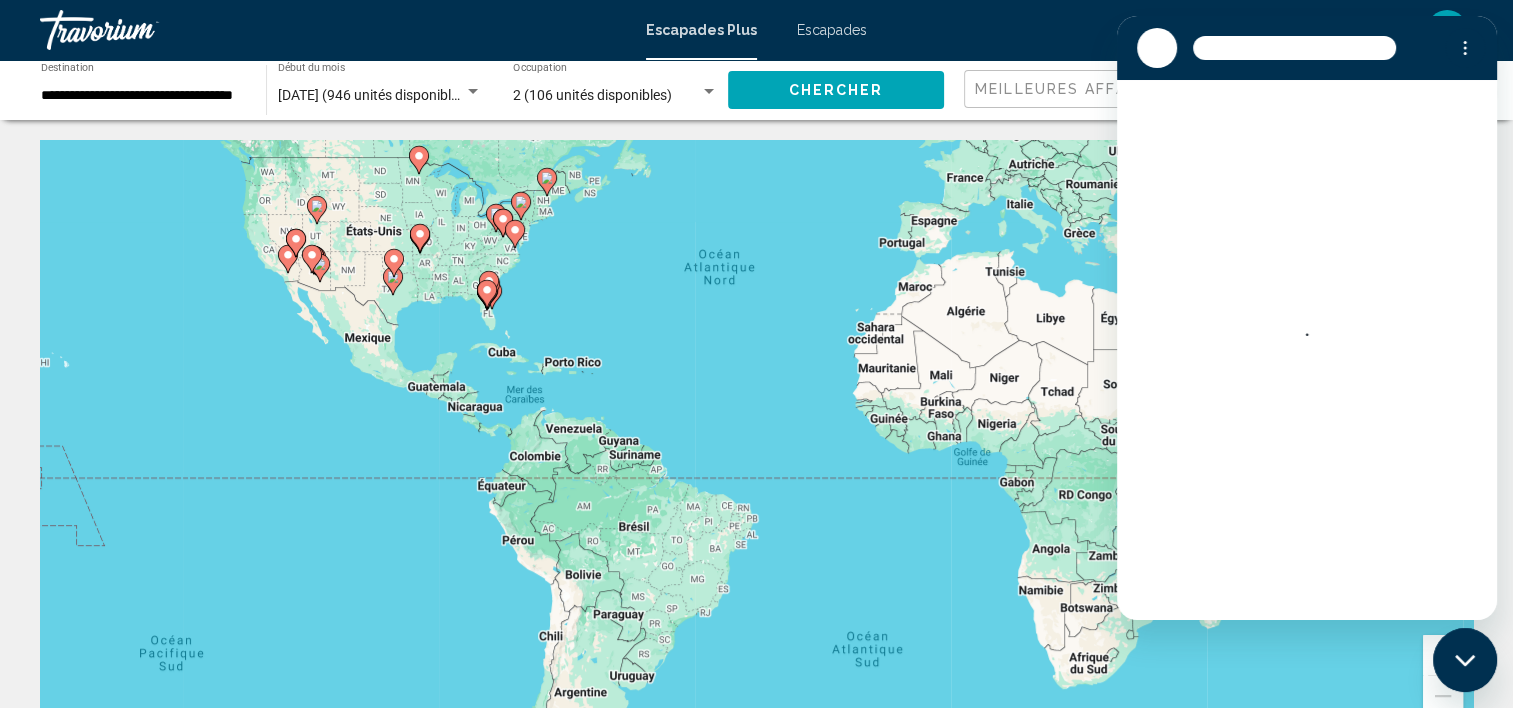 click on "Pour naviguer, appuyez sur les touches fléchées. Pour activer le glissement avec le clavier, appuyez sur Alt+Entrée. Une fois ce mode activé, utilisez les touches fléchées pour déplacer le repère. Pour valider le déplacement, appuyez sur Entrée. Pour annuler, appuyez sur Échap." at bounding box center [756, 440] 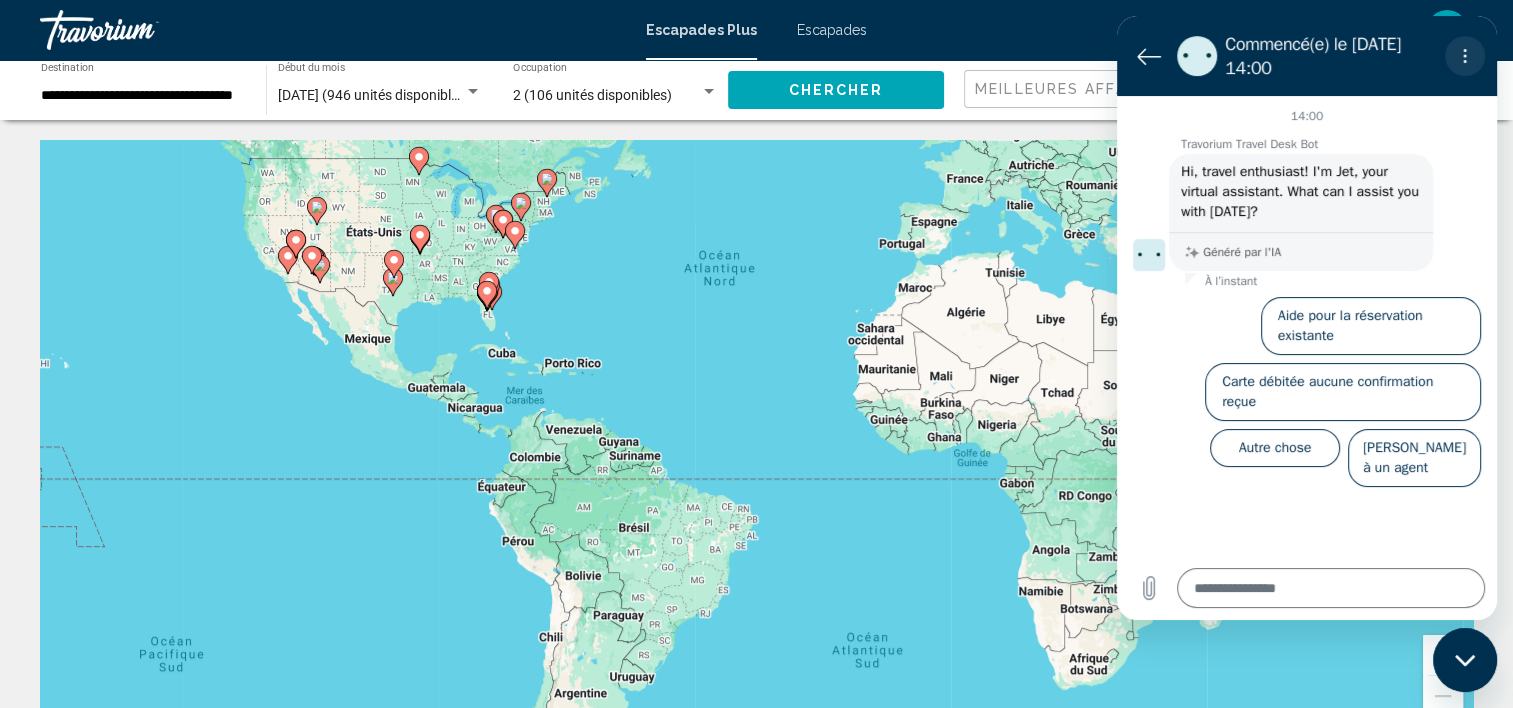 click 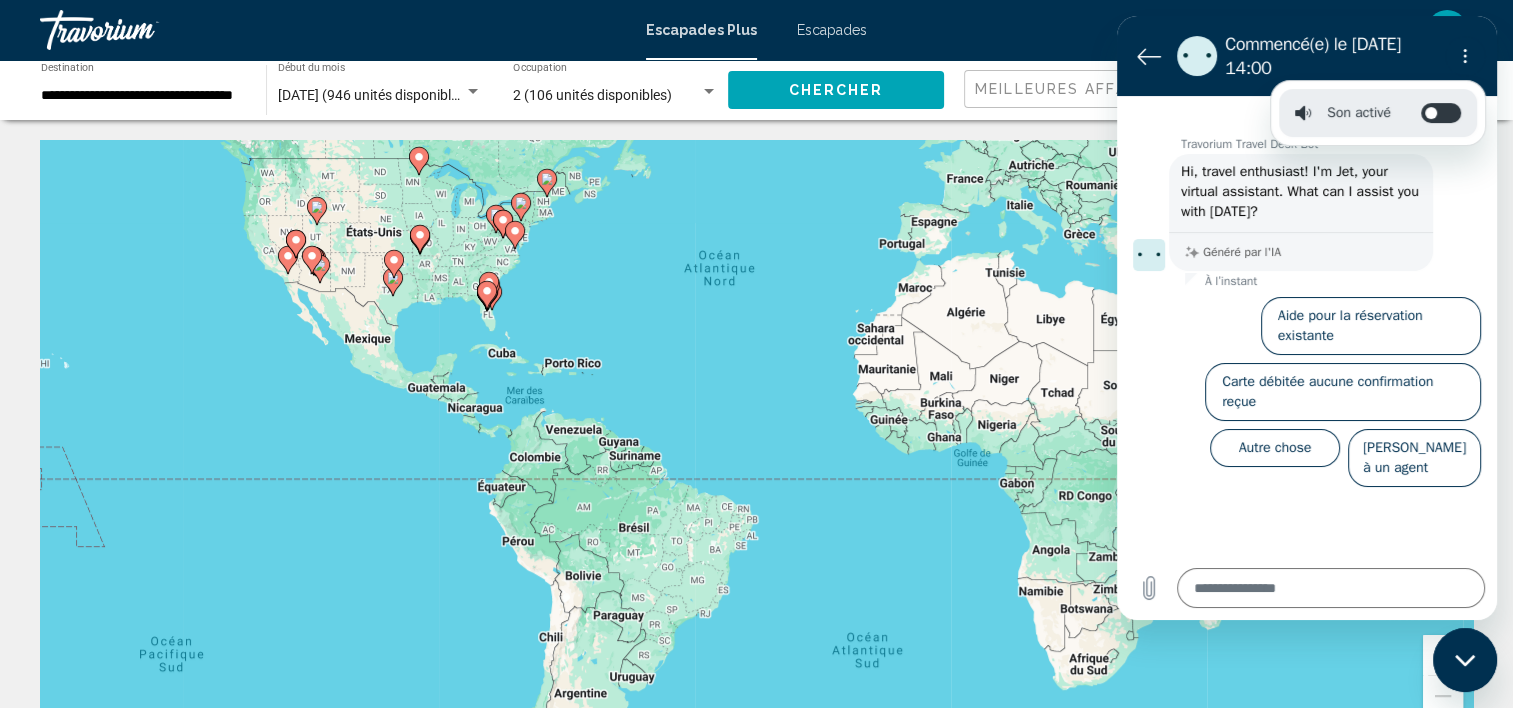 click on "Commencé(e) le [DATE] 14:00" at bounding box center [1331, 56] 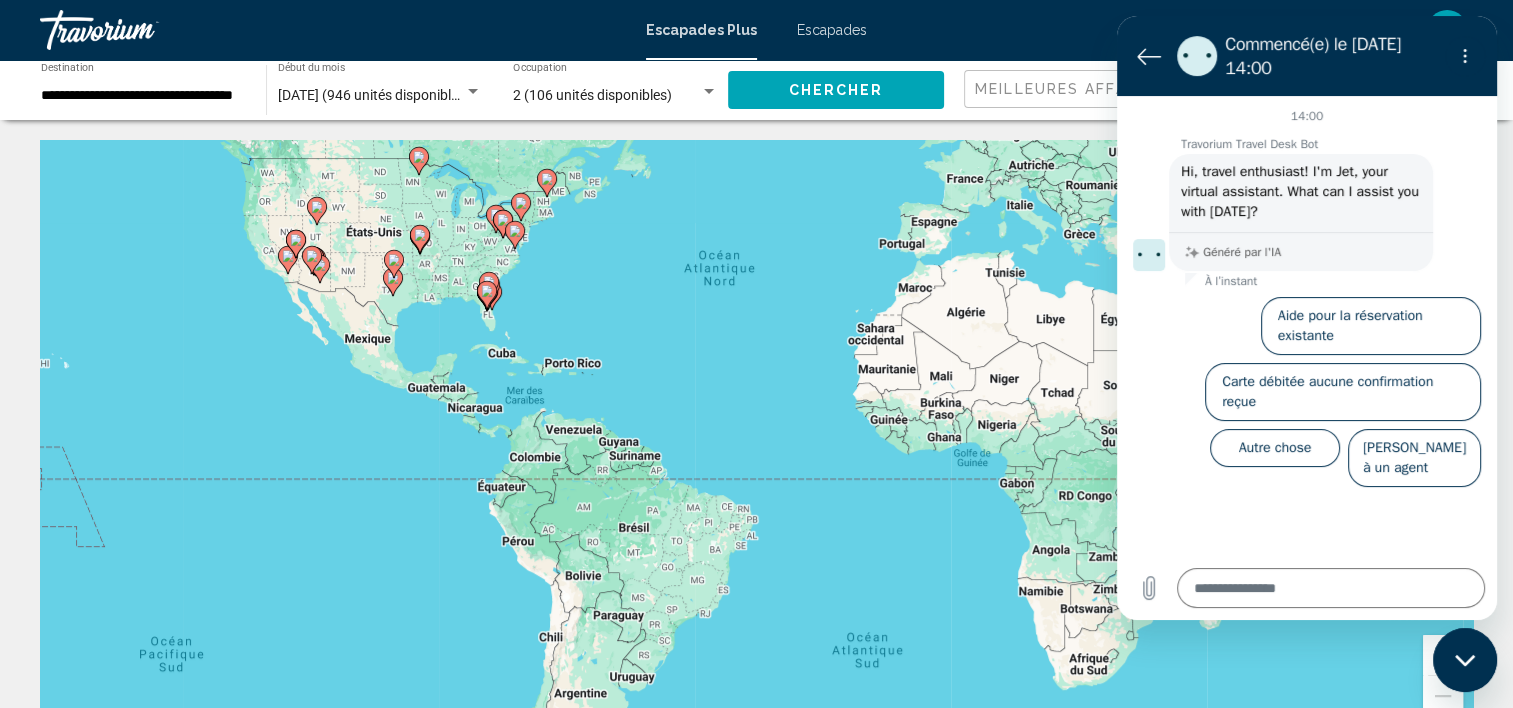 click 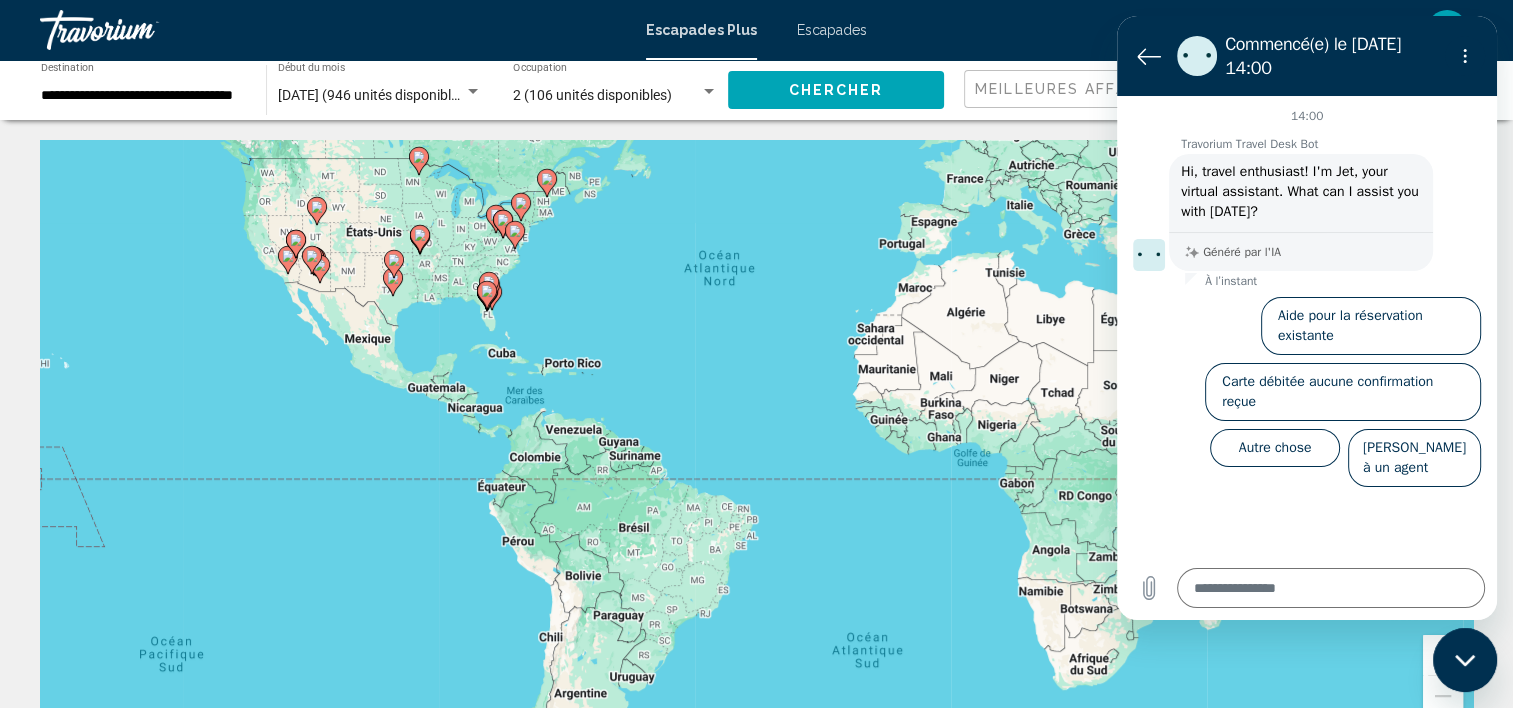 type on "*" 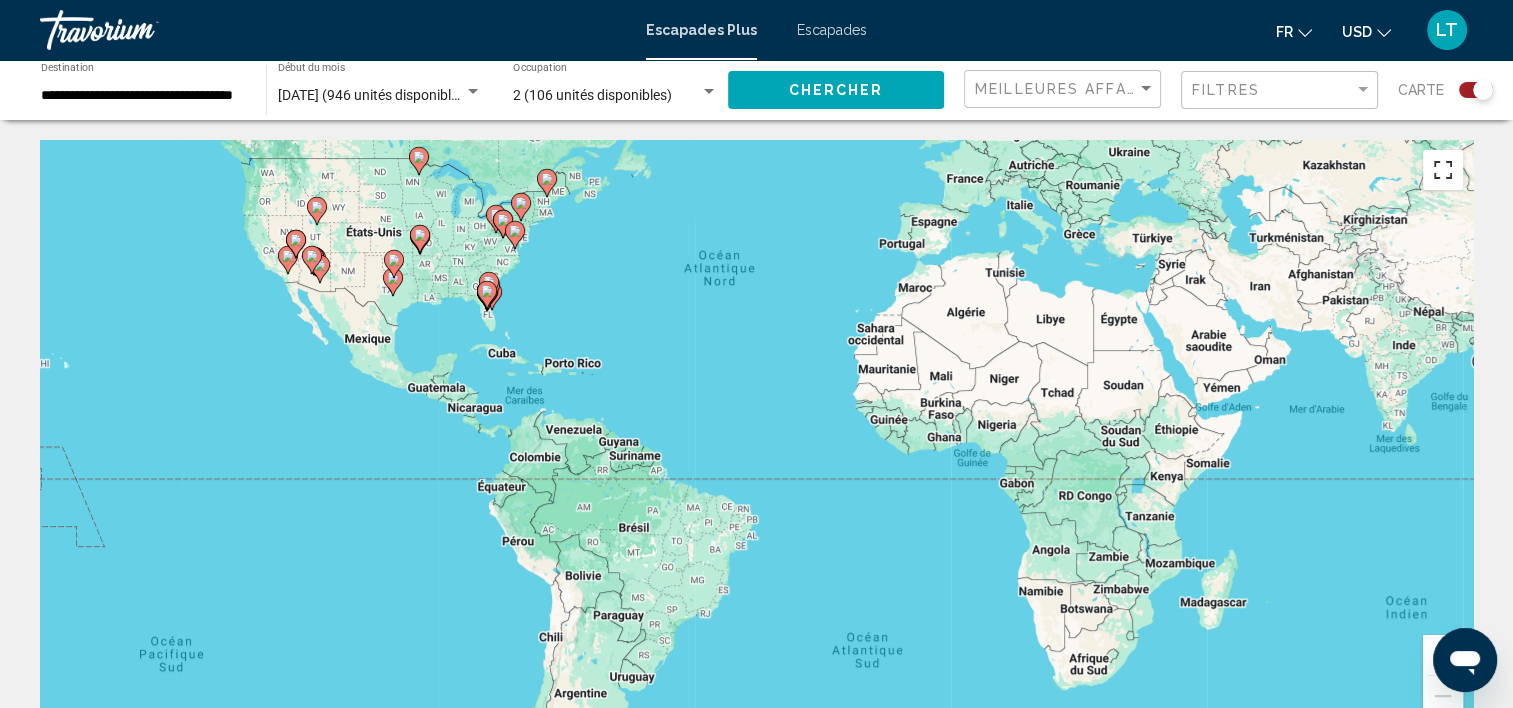 click at bounding box center [1443, 170] 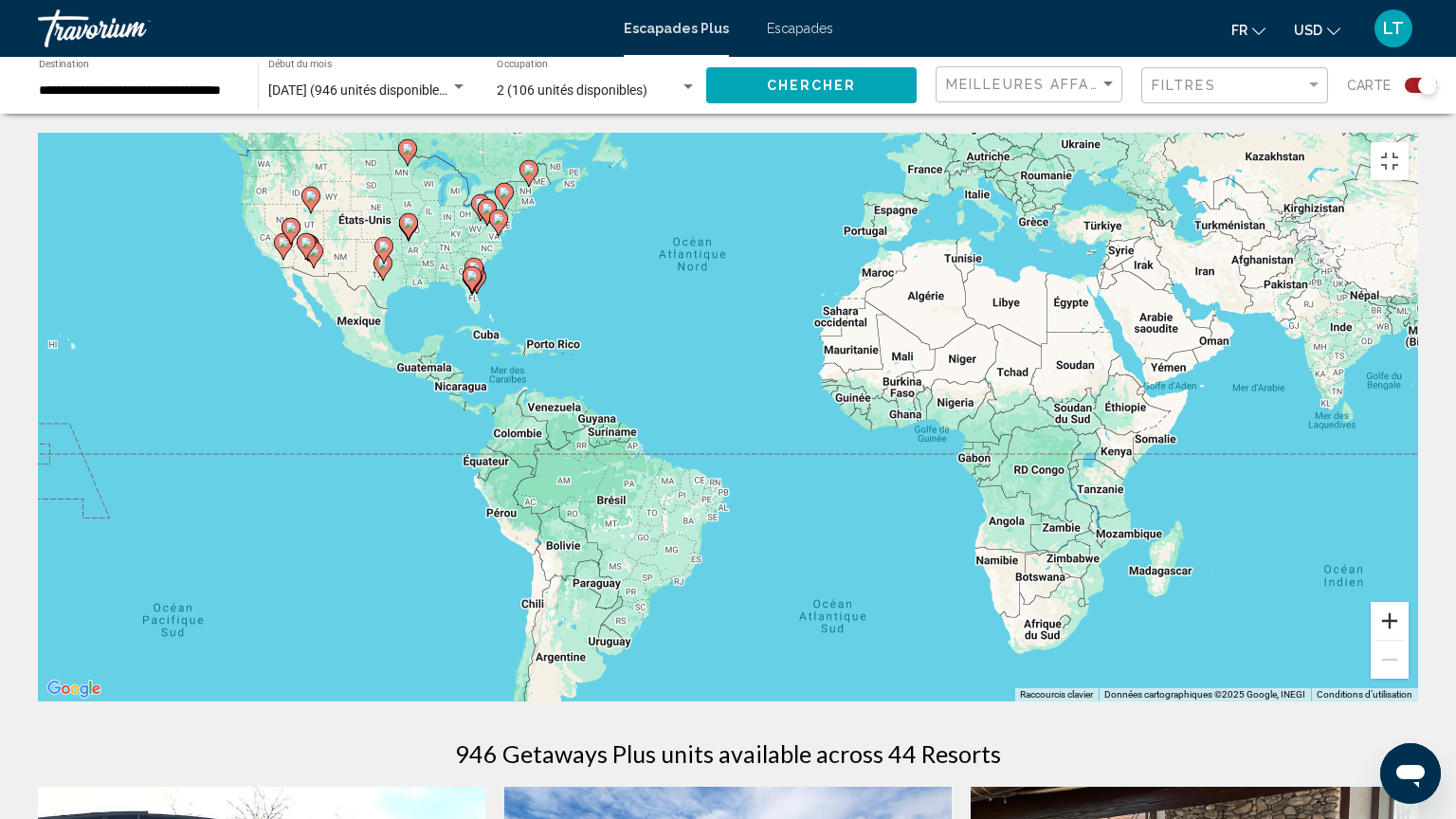 click at bounding box center (1390, 621) 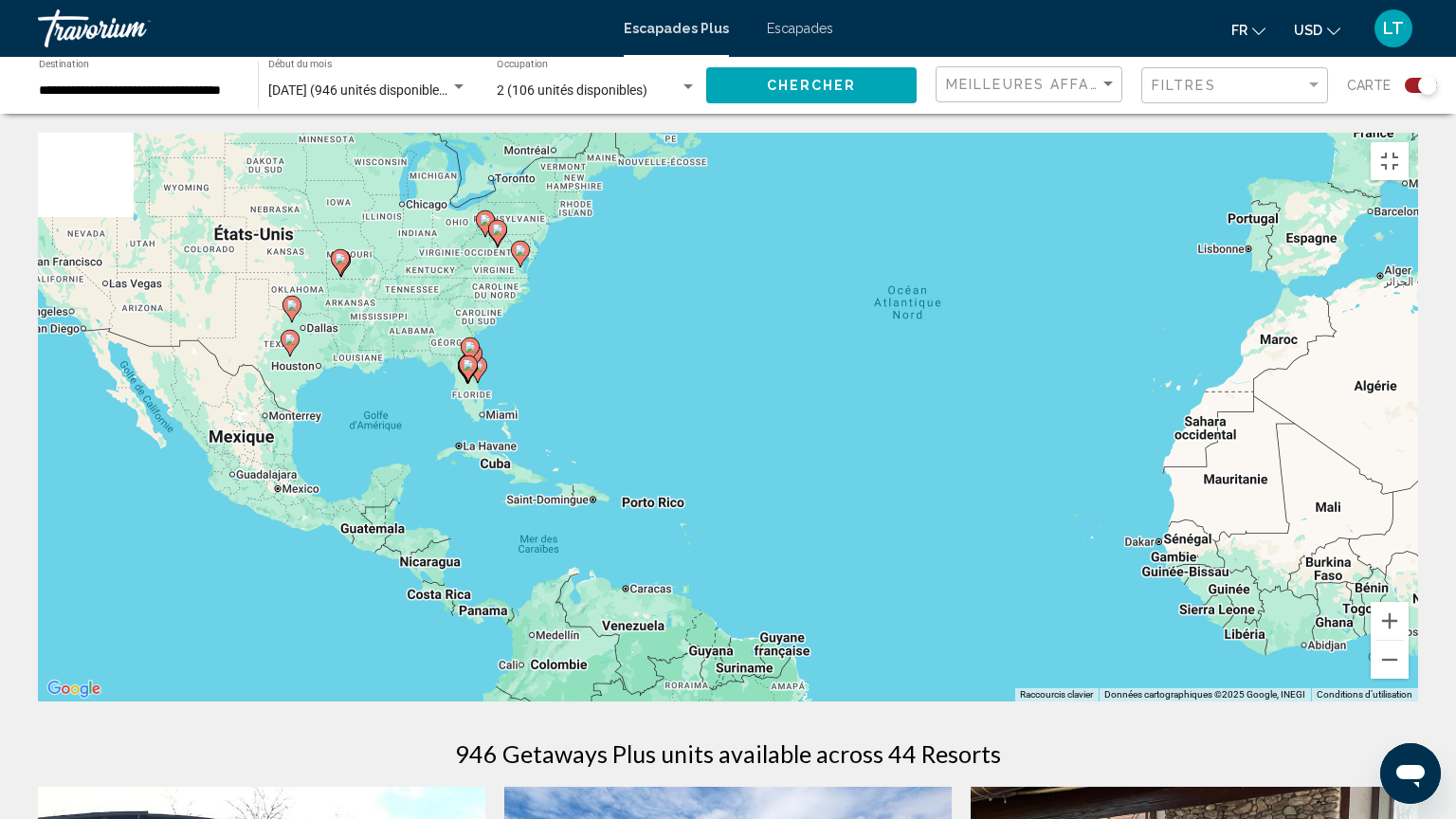 drag, startPoint x: 380, startPoint y: 414, endPoint x: 638, endPoint y: 637, distance: 341.01759 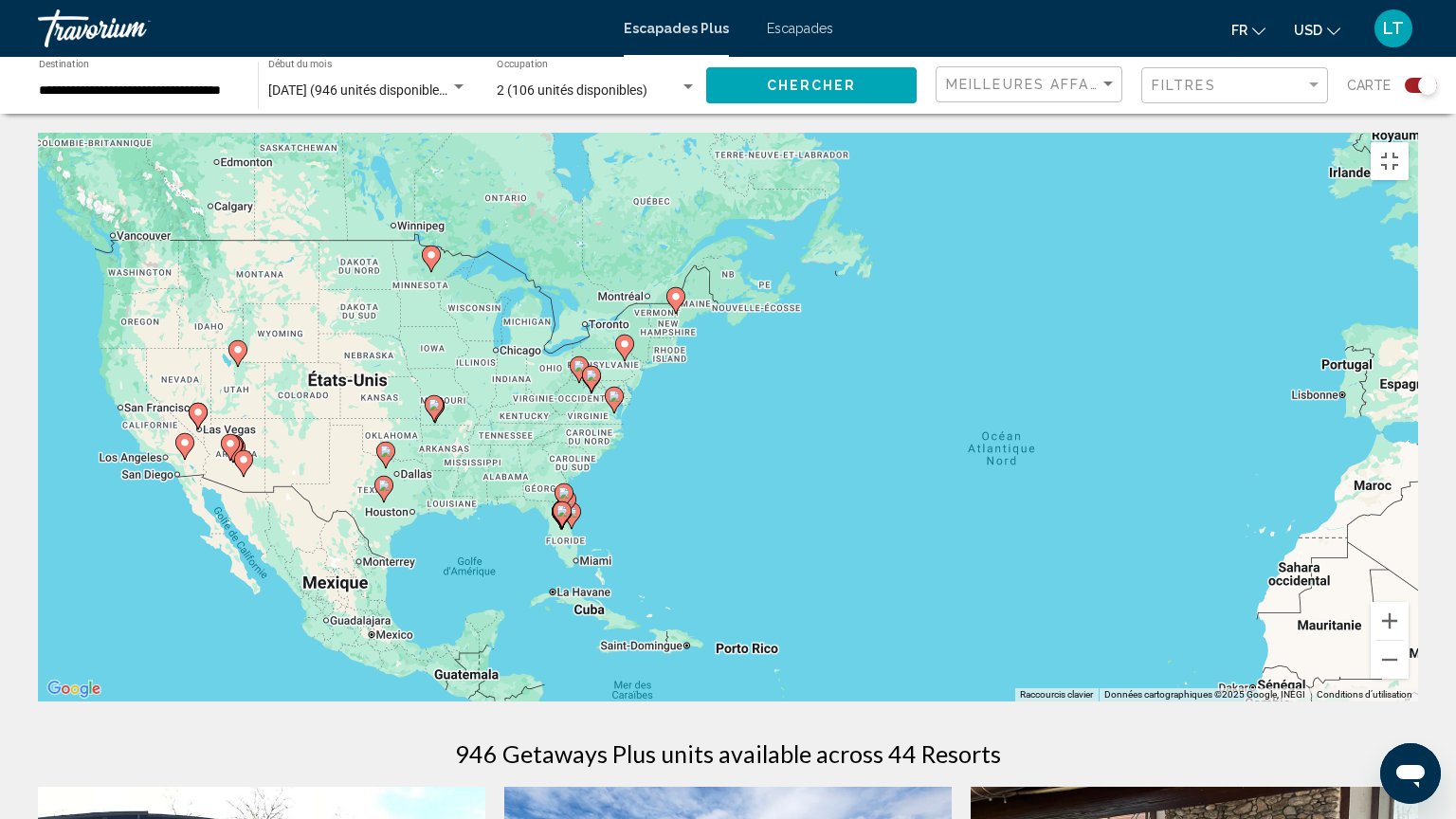 drag, startPoint x: 795, startPoint y: 445, endPoint x: 889, endPoint y: 592, distance: 174.48496 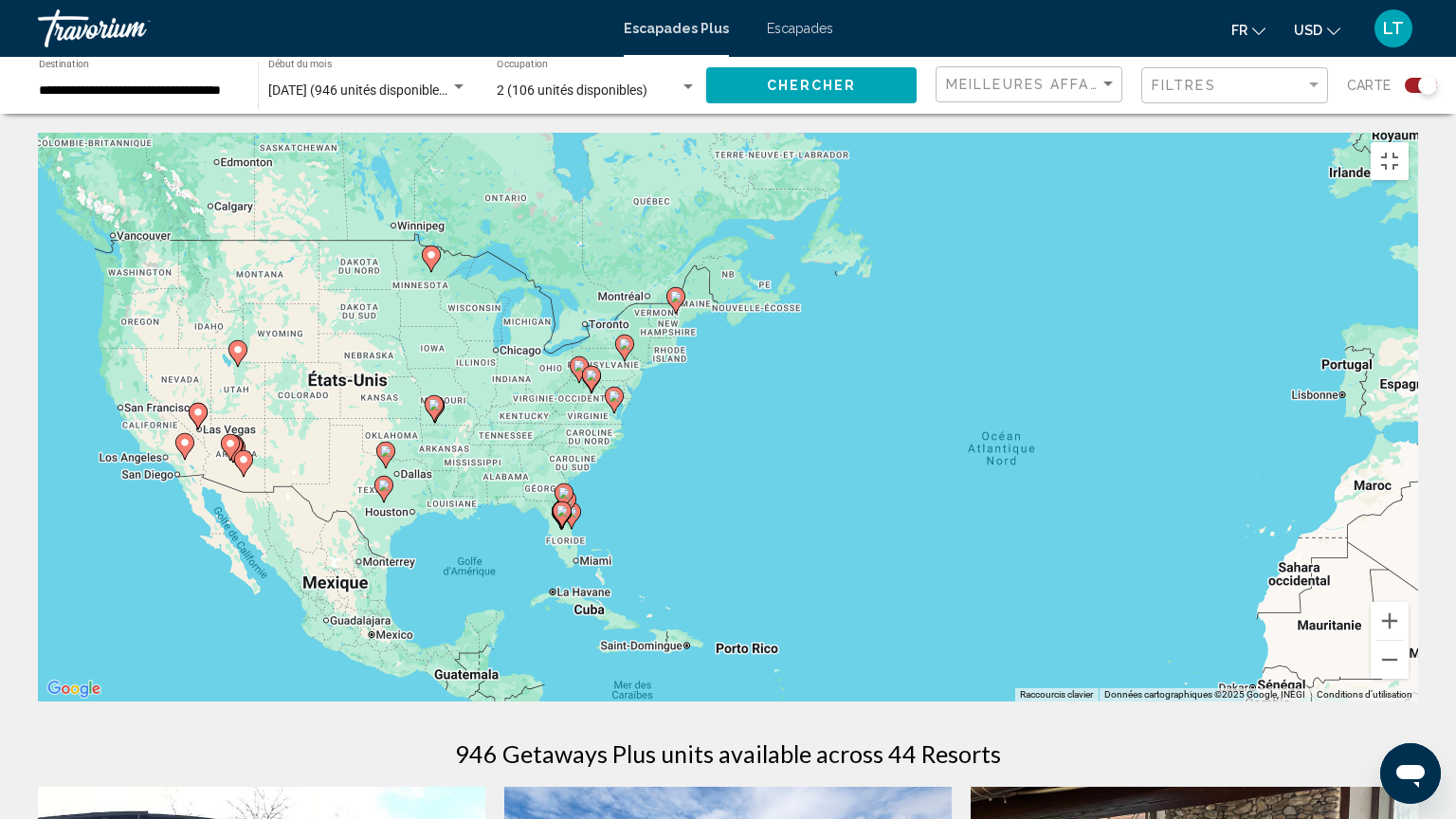 click on "Pour naviguer, appuyez sur les touches fléchées. Pour activer le glissement avec le clavier, appuyez sur Alt+Entrée. Une fois ce mode activé, utilisez les touches fléchées pour déplacer le repère. Pour valider le déplacement, appuyez sur Entrée. Pour annuler, appuyez sur Échap." at bounding box center (728, 417) 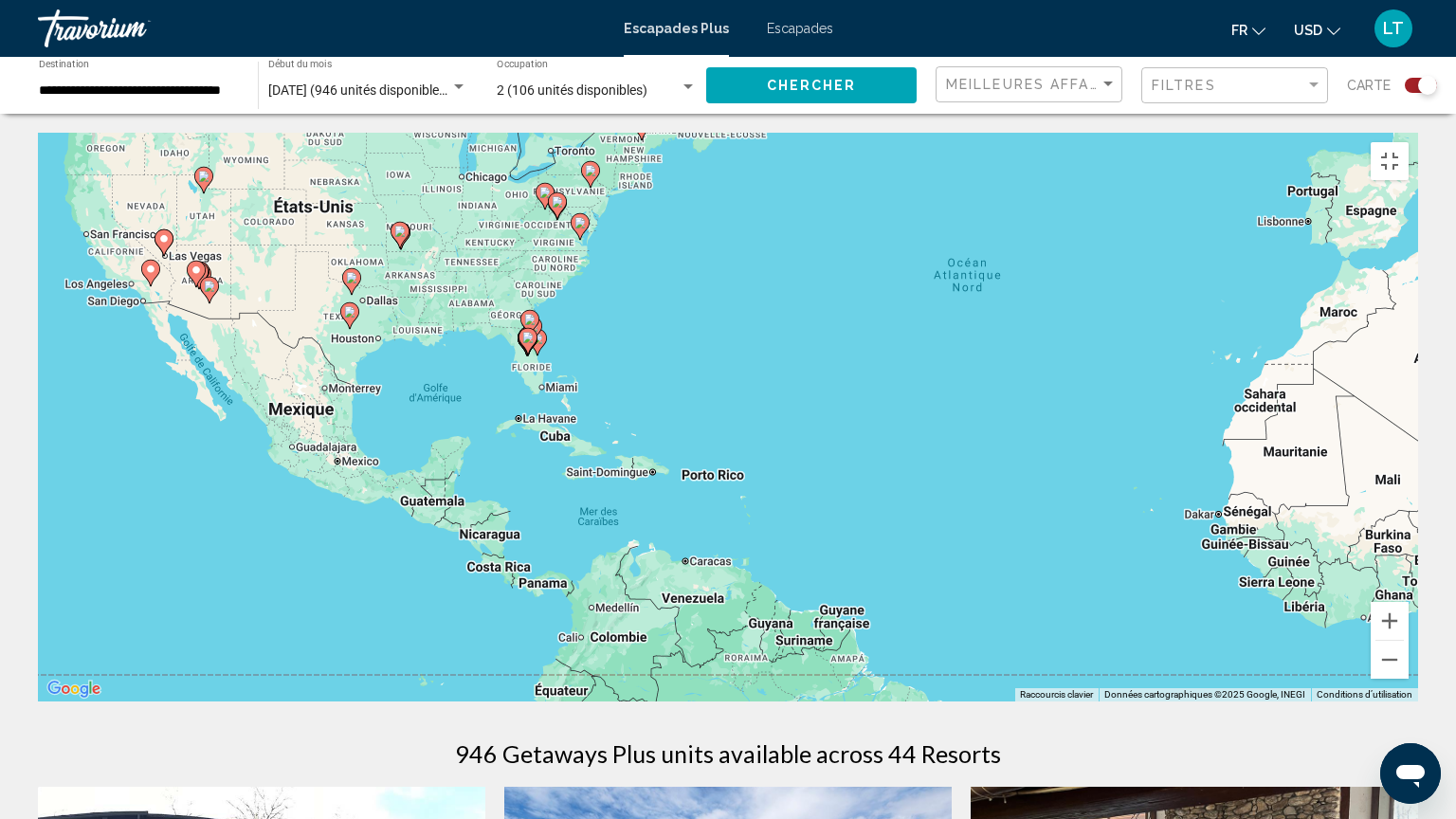 drag, startPoint x: 918, startPoint y: 651, endPoint x: 882, endPoint y: 476, distance: 178.66449 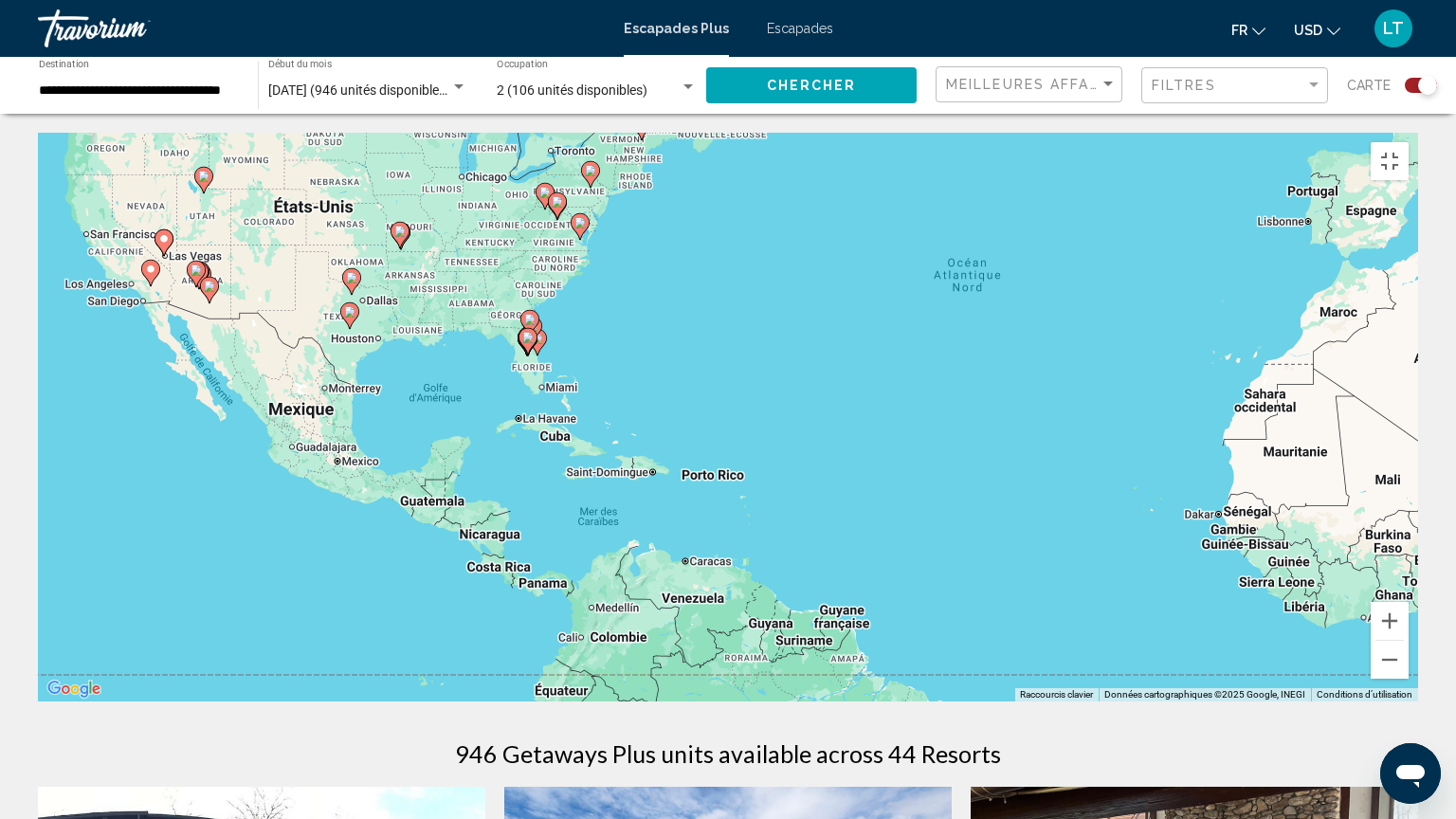 click on "Pour naviguer, appuyez sur les touches fléchées. Pour activer le glissement avec le clavier, appuyez sur Alt+Entrée. Une fois ce mode activé, utilisez les touches fléchées pour déplacer le repère. Pour valider le déplacement, appuyez sur Entrée. Pour annuler, appuyez sur Échap." at bounding box center (728, 417) 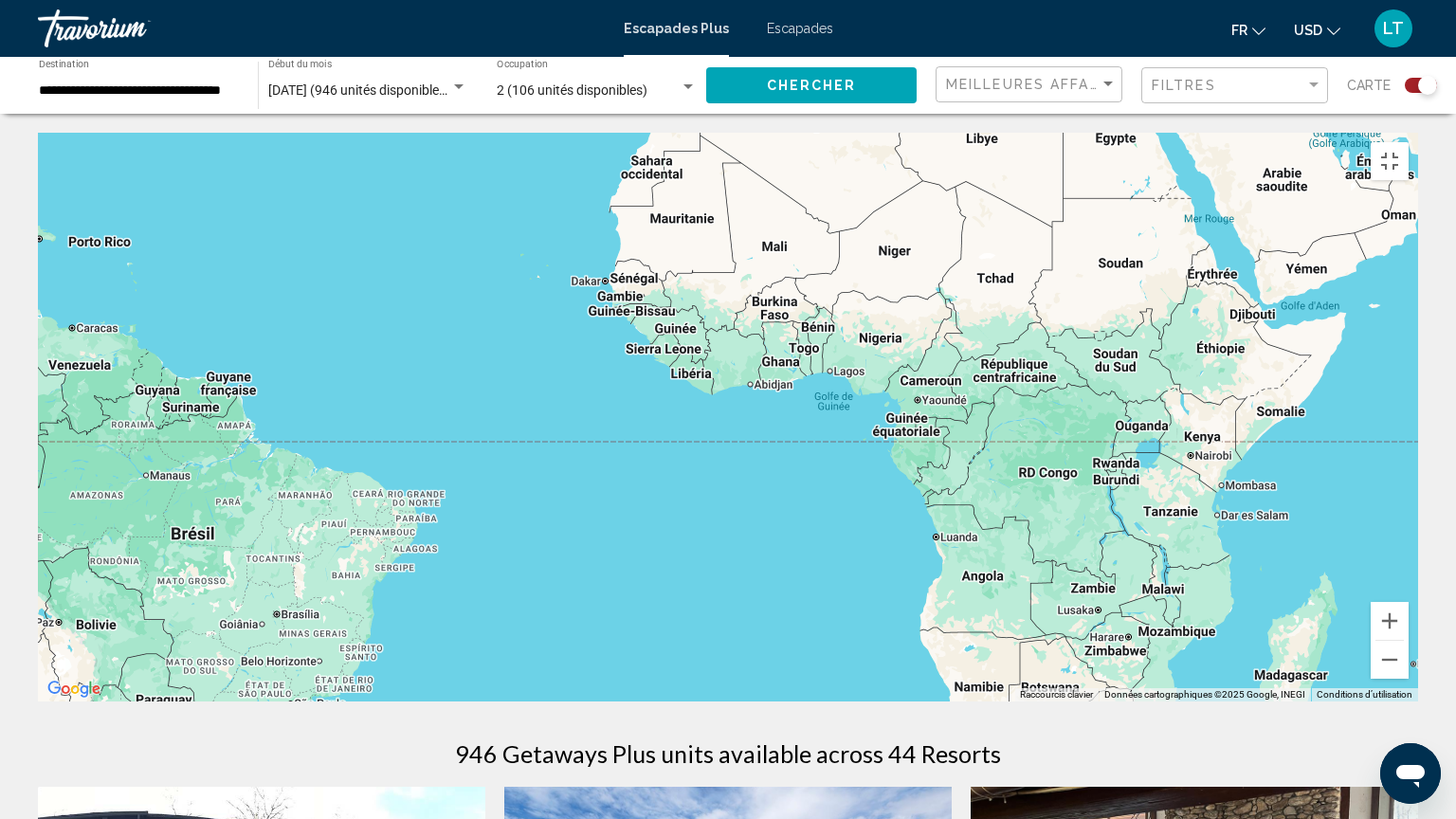 drag, startPoint x: 995, startPoint y: 672, endPoint x: 379, endPoint y: 436, distance: 659.66052 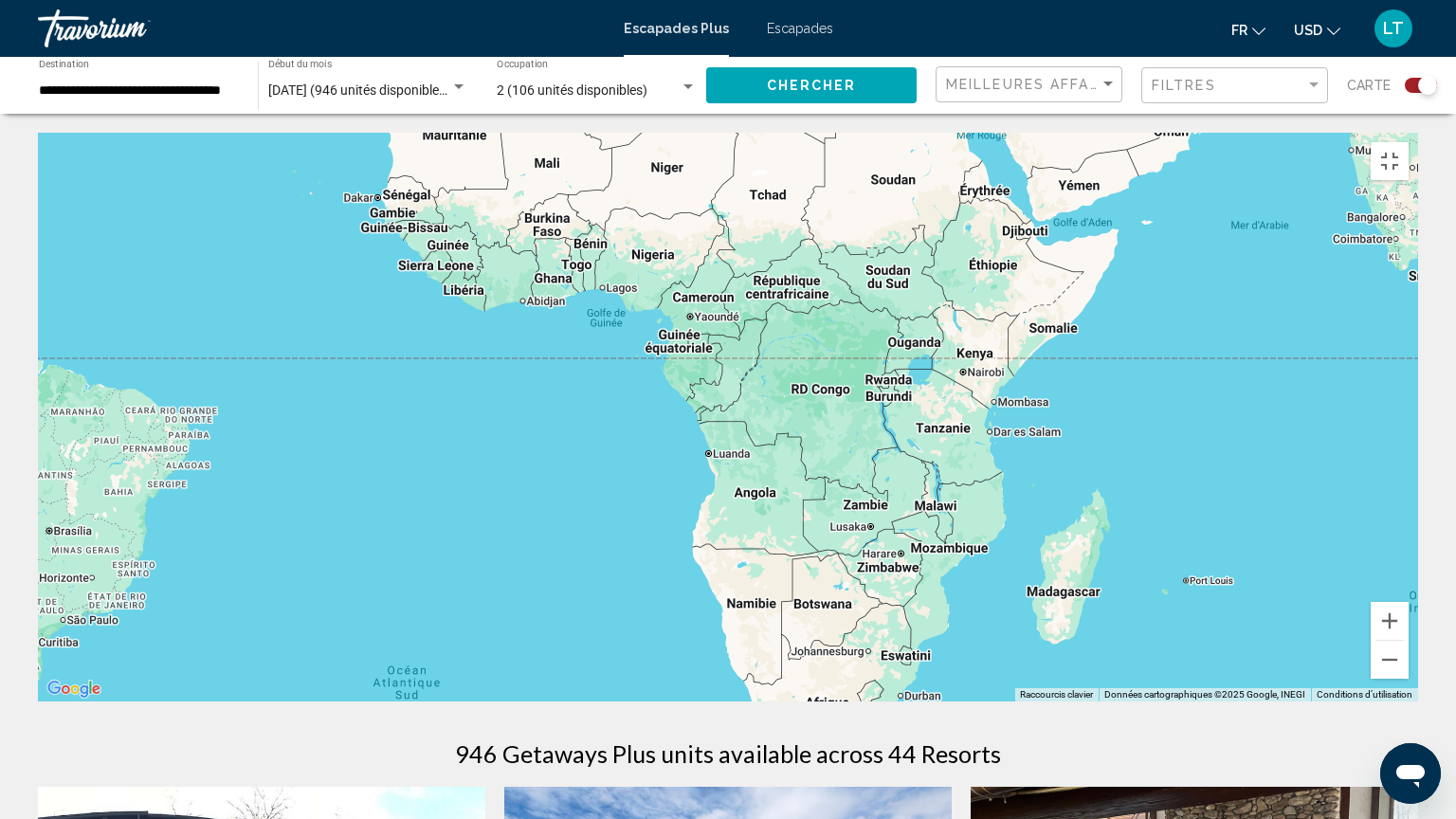 drag, startPoint x: 785, startPoint y: 736, endPoint x: 555, endPoint y: 652, distance: 244.85914 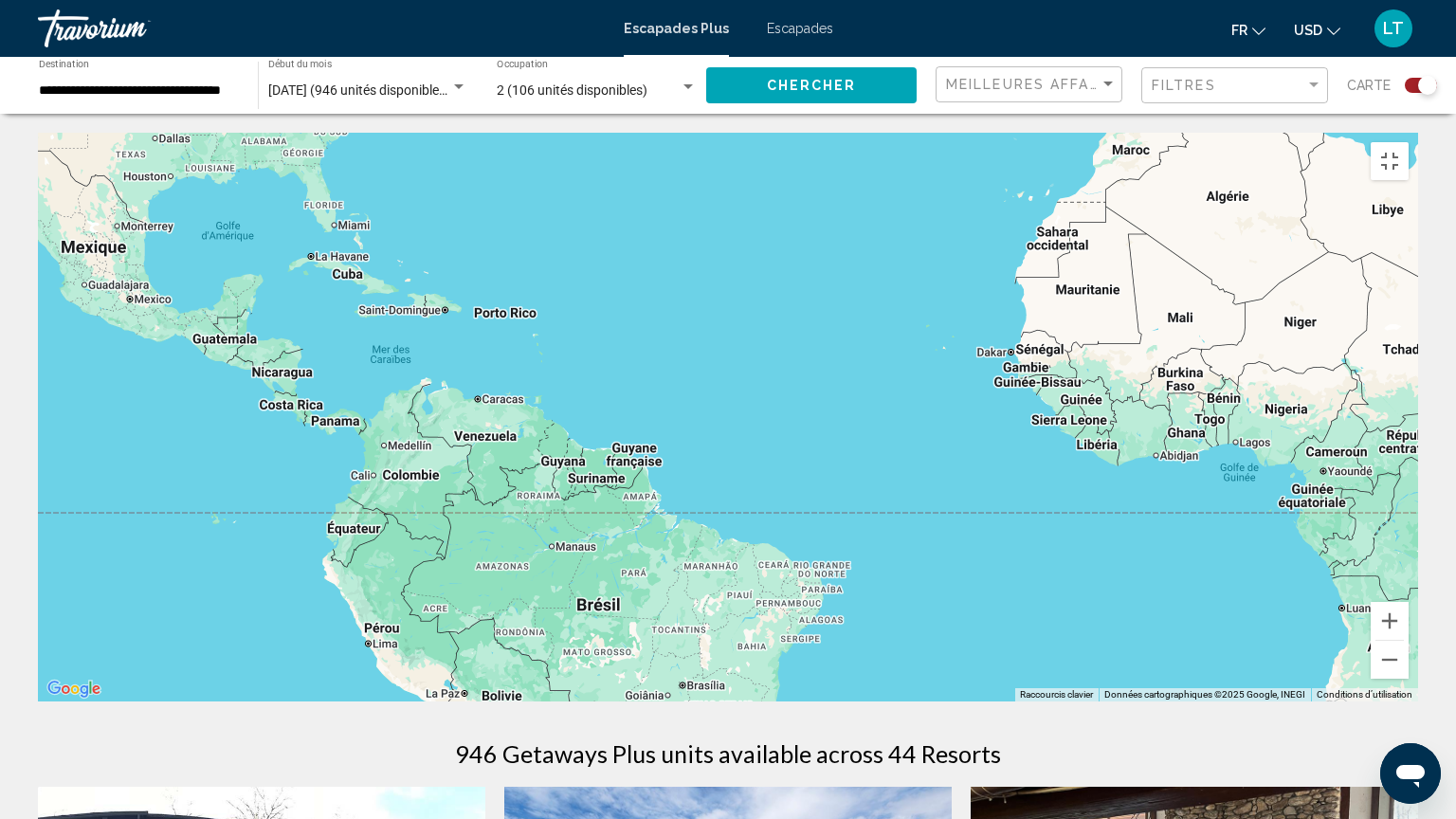 drag, startPoint x: 822, startPoint y: 519, endPoint x: 1455, endPoint y: 676, distance: 652.1794 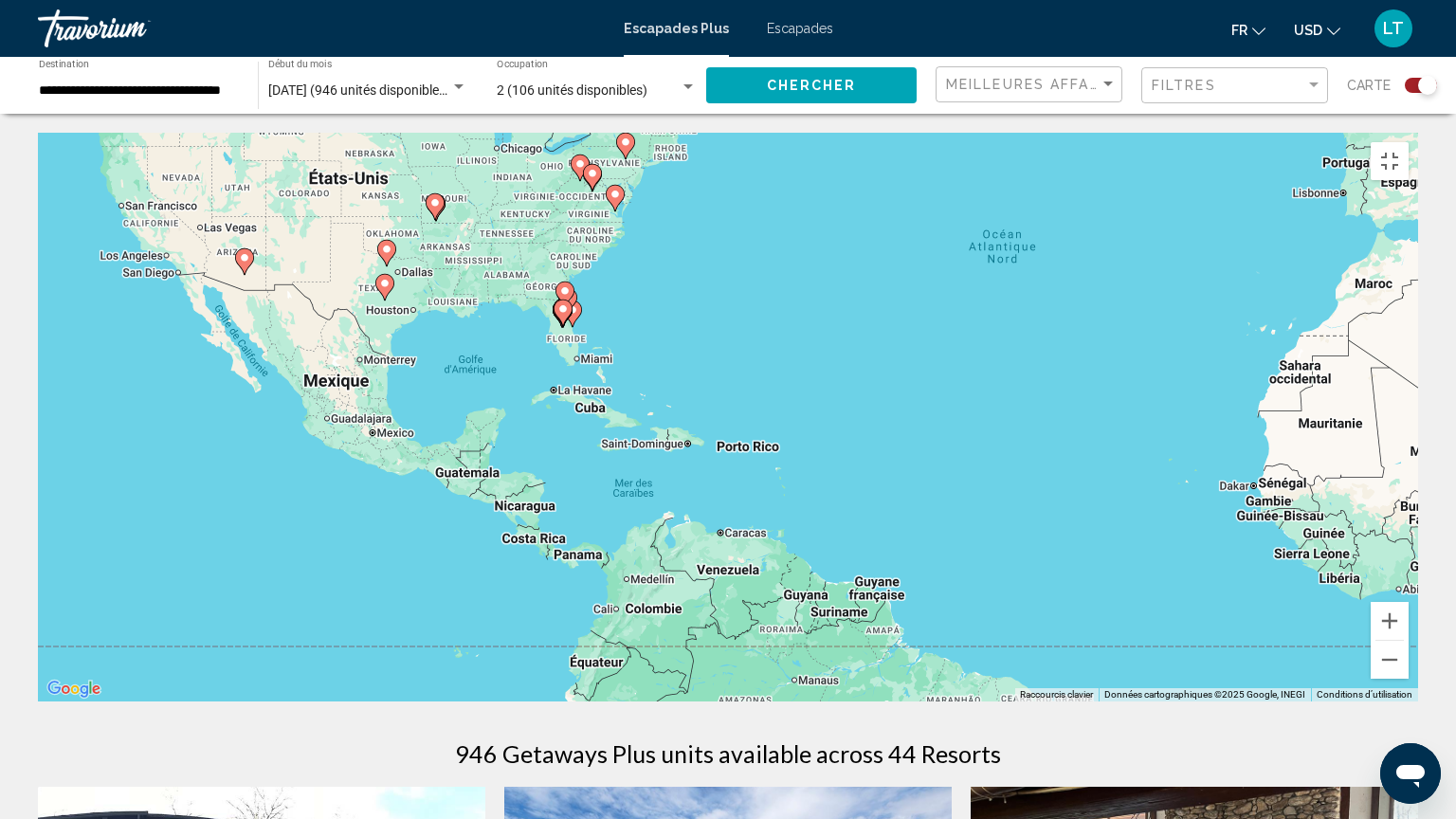 drag, startPoint x: 705, startPoint y: 627, endPoint x: 952, endPoint y: 771, distance: 285.91083 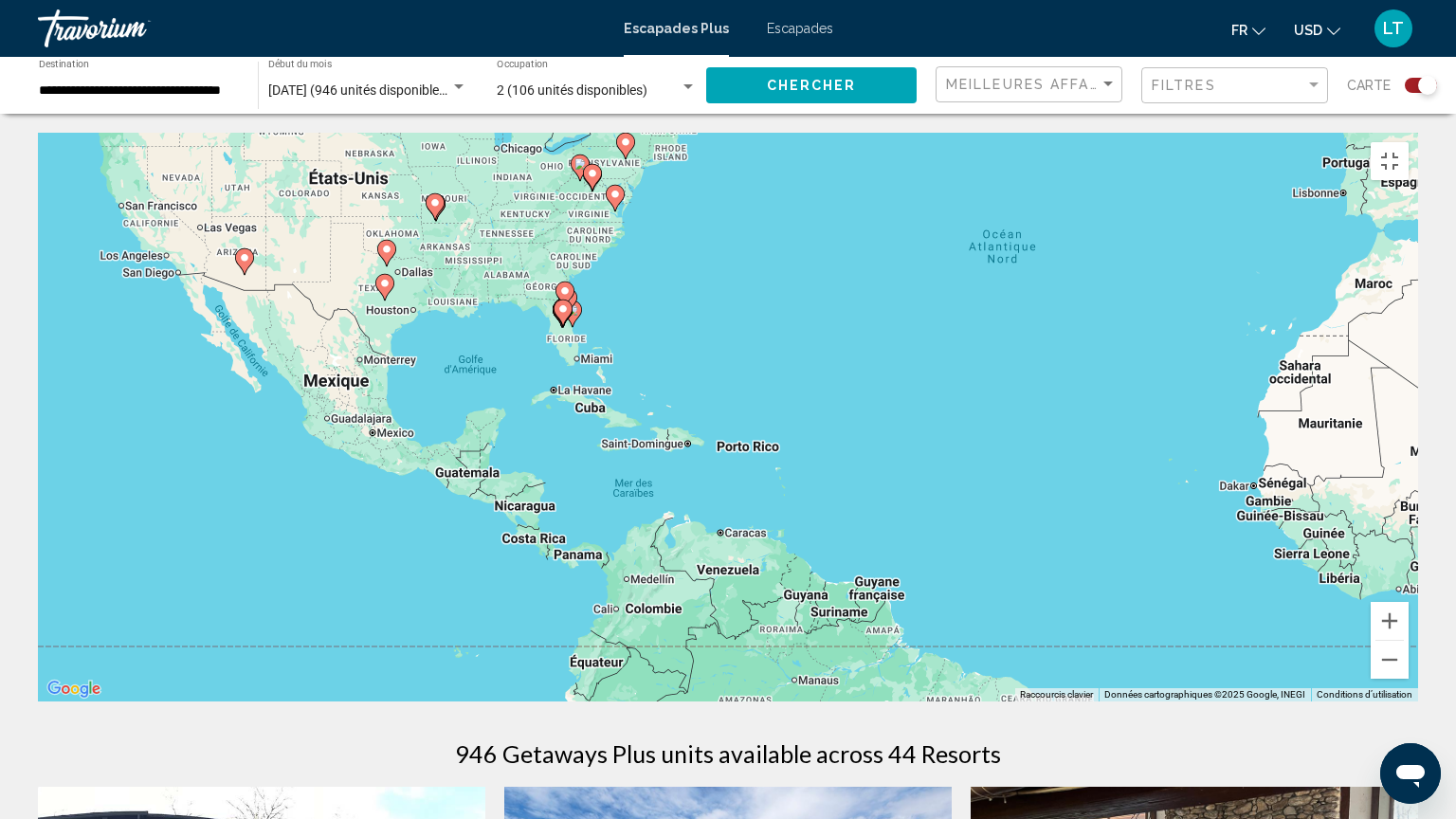 click on "Pour naviguer, appuyez sur les touches fléchées. Pour activer le glissement avec le clavier, appuyez sur Alt+Entrée. Une fois ce mode activé, utilisez les touches fléchées pour déplacer le repère. Pour valider le déplacement, appuyez sur Entrée. Pour annuler, appuyez sur Échap." at bounding box center (728, 417) 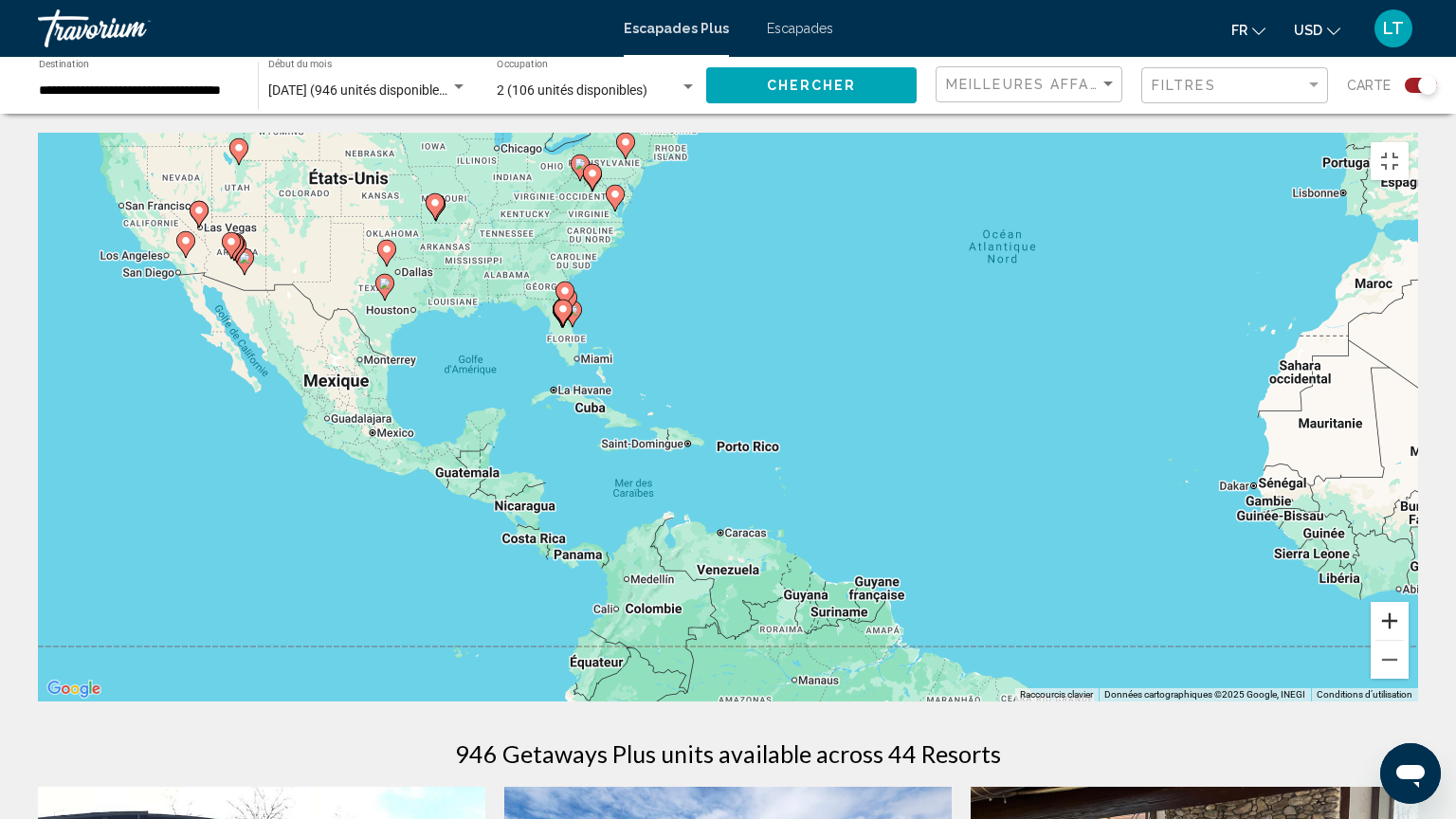 click at bounding box center (1390, 621) 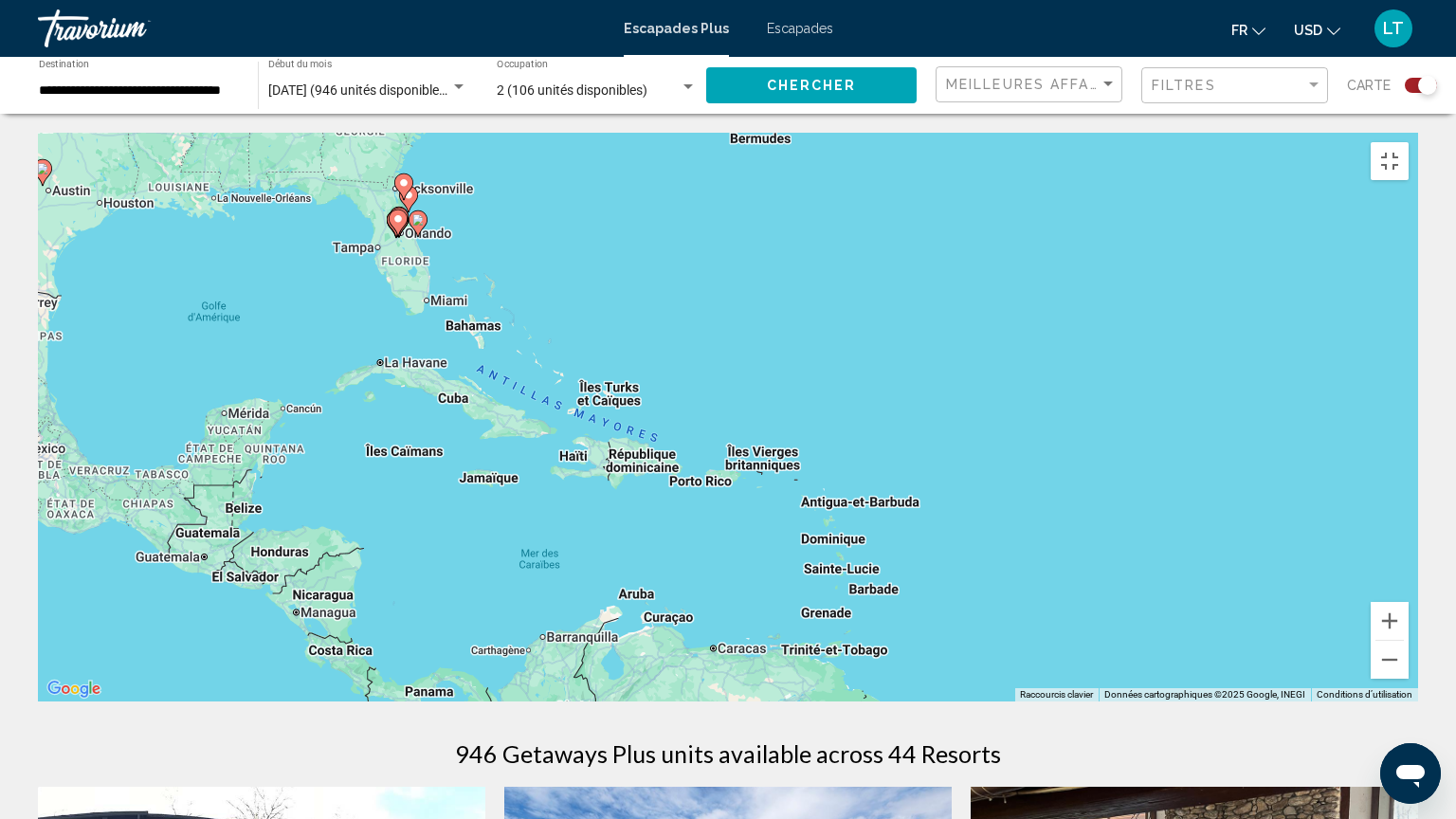 click on "Pour naviguer, appuyez sur les touches fléchées. Pour activer le glissement avec le clavier, appuyez sur Alt+Entrée. Une fois ce mode activé, utilisez les touches fléchées pour déplacer le repère. Pour valider le déplacement, appuyez sur Entrée. Pour annuler, appuyez sur Échap." at bounding box center [728, 417] 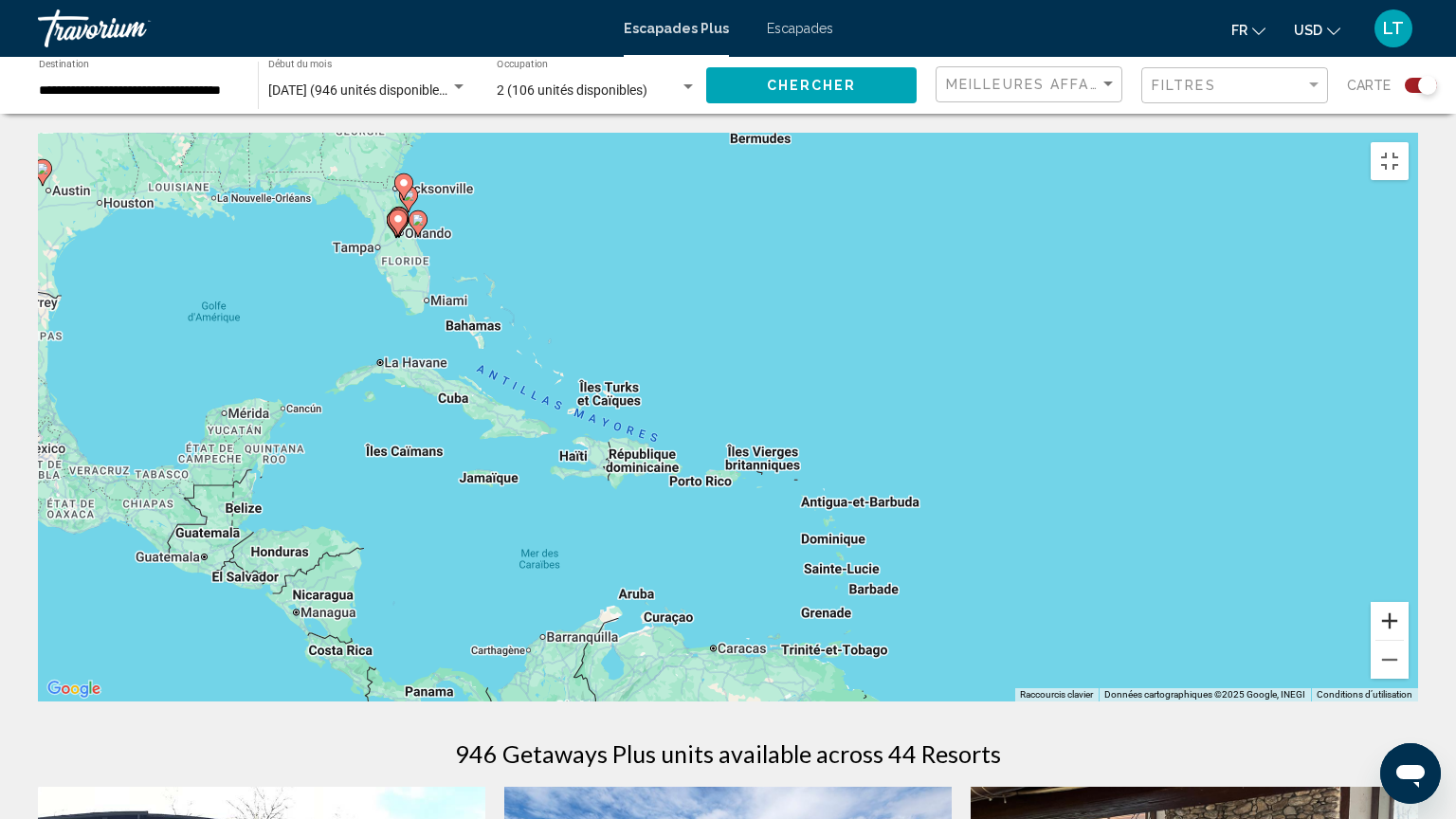 click at bounding box center [1390, 621] 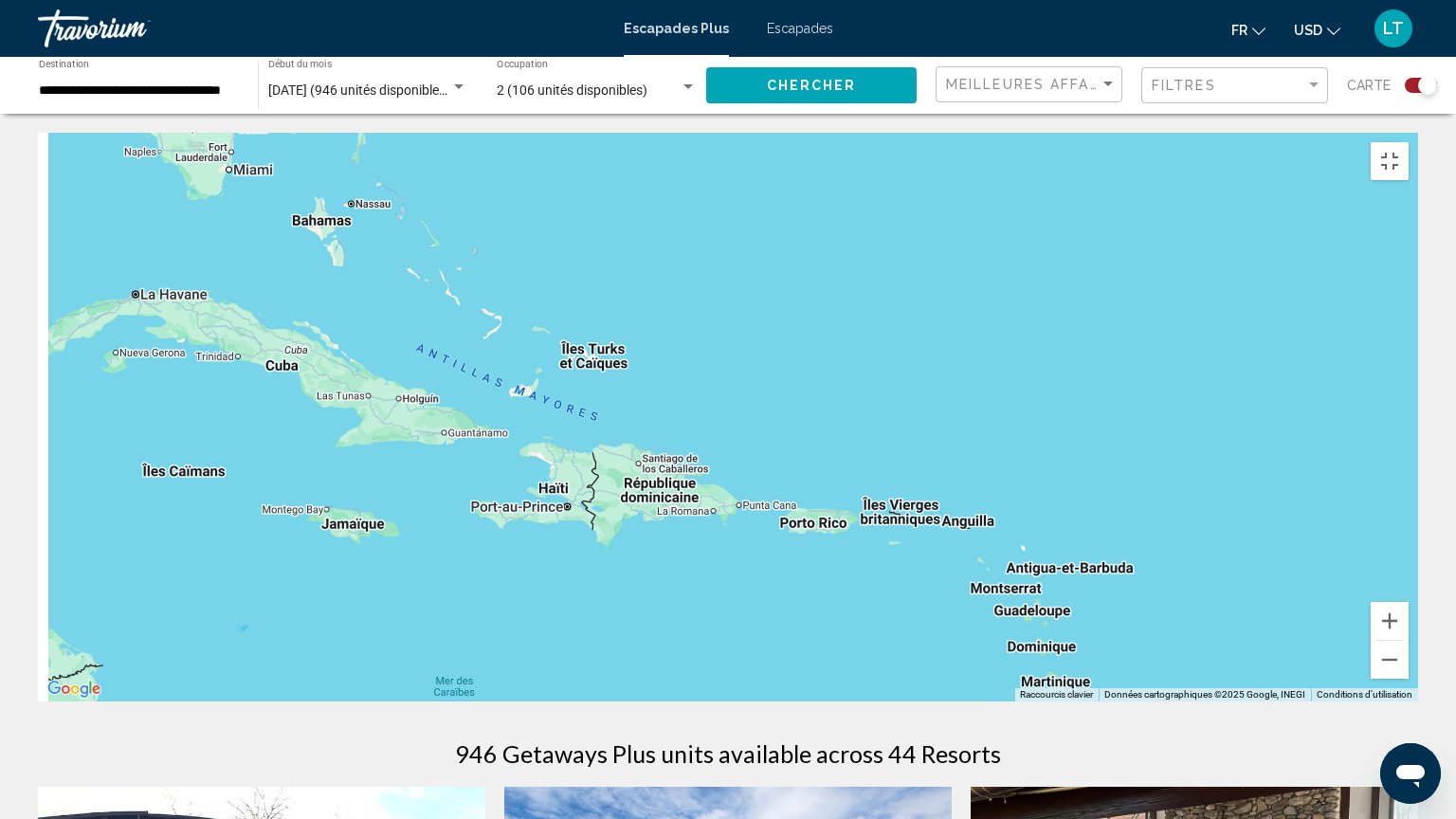 drag, startPoint x: 271, startPoint y: 656, endPoint x: 379, endPoint y: 641, distance: 109.03669 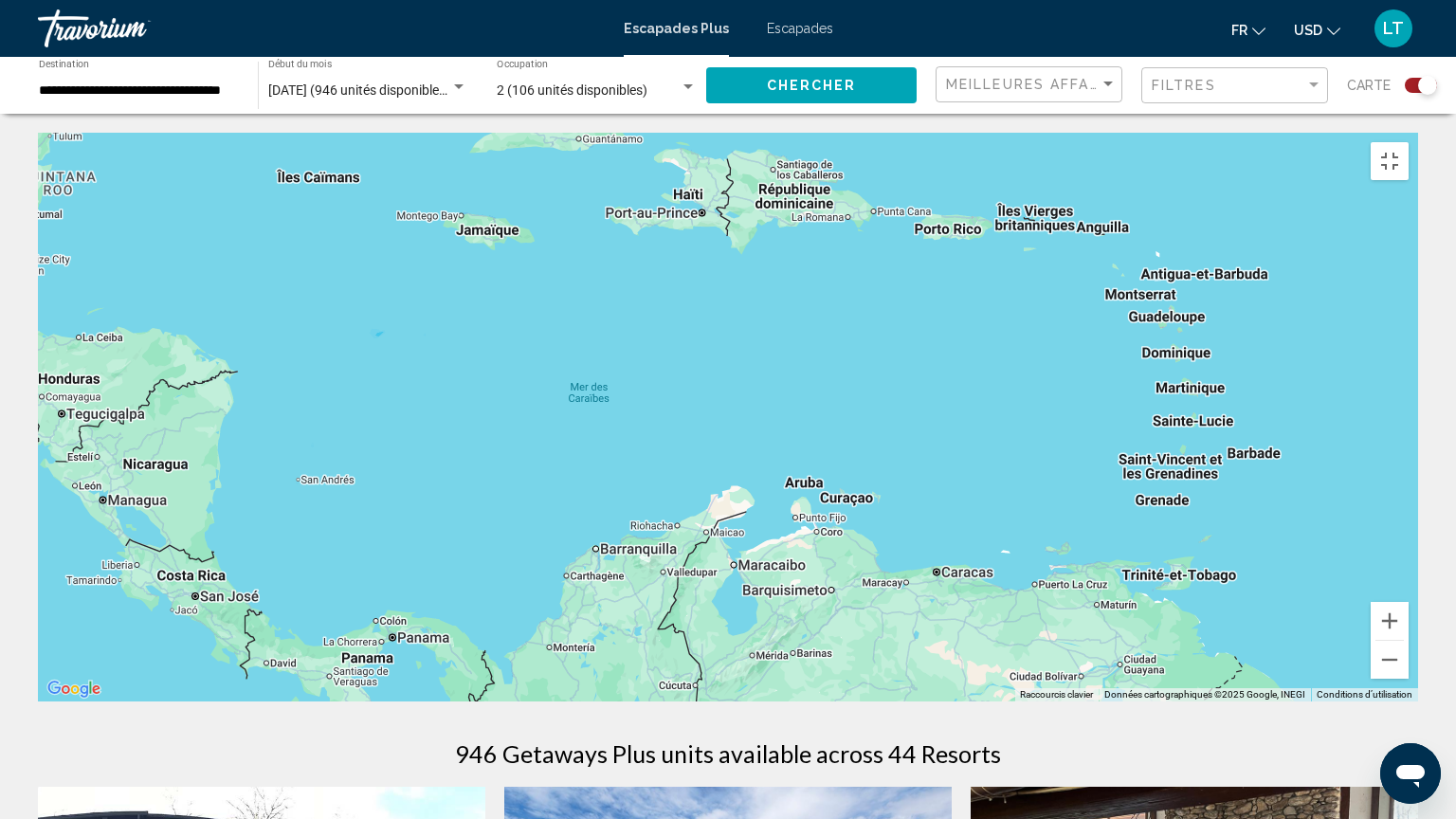 drag, startPoint x: 483, startPoint y: 321, endPoint x: 618, endPoint y: 29, distance: 321.69706 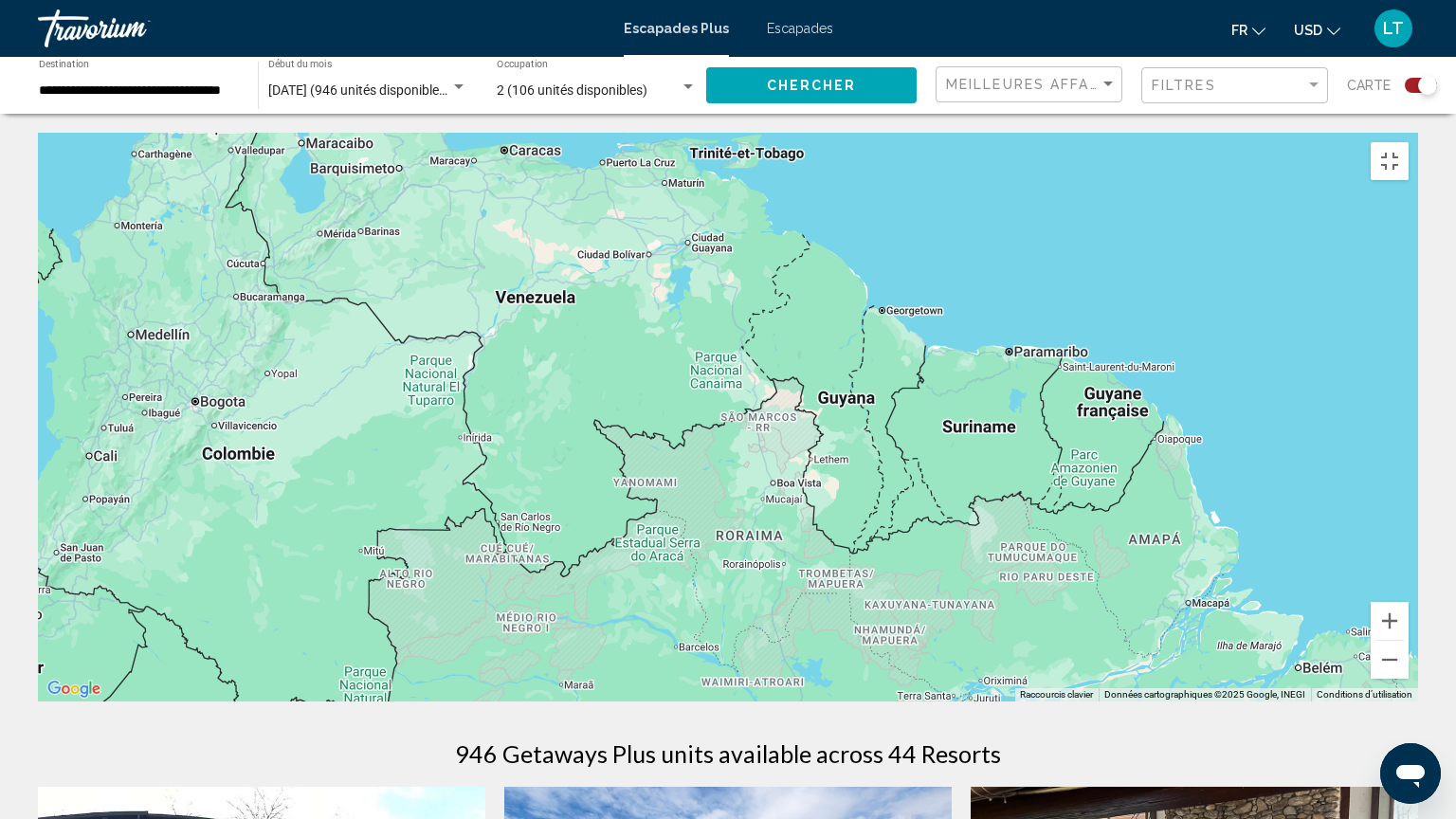 drag, startPoint x: 1013, startPoint y: 424, endPoint x: 580, endPoint y: 0, distance: 606.0239 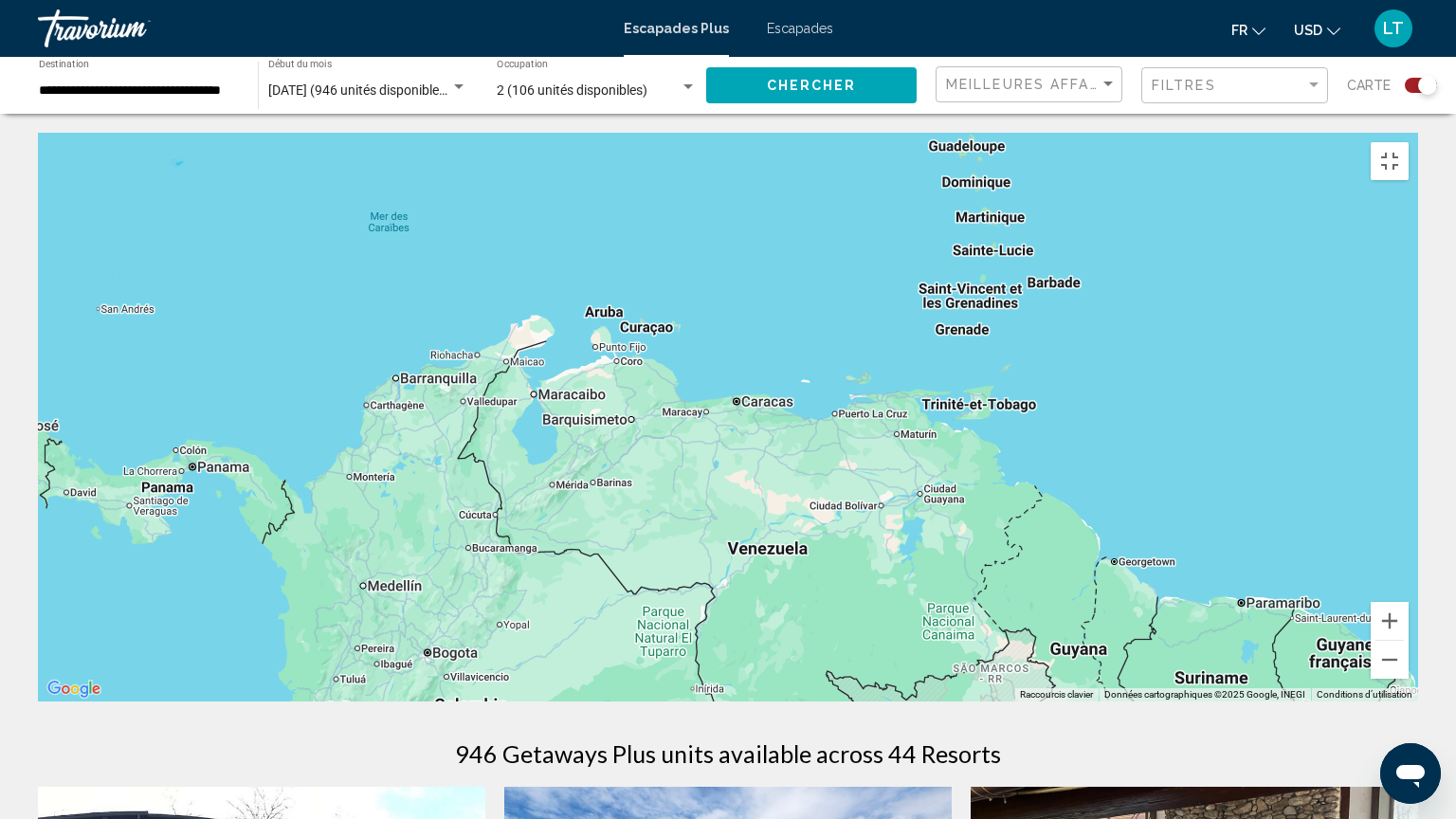 drag, startPoint x: 458, startPoint y: 440, endPoint x: 698, endPoint y: 698, distance: 352.3691 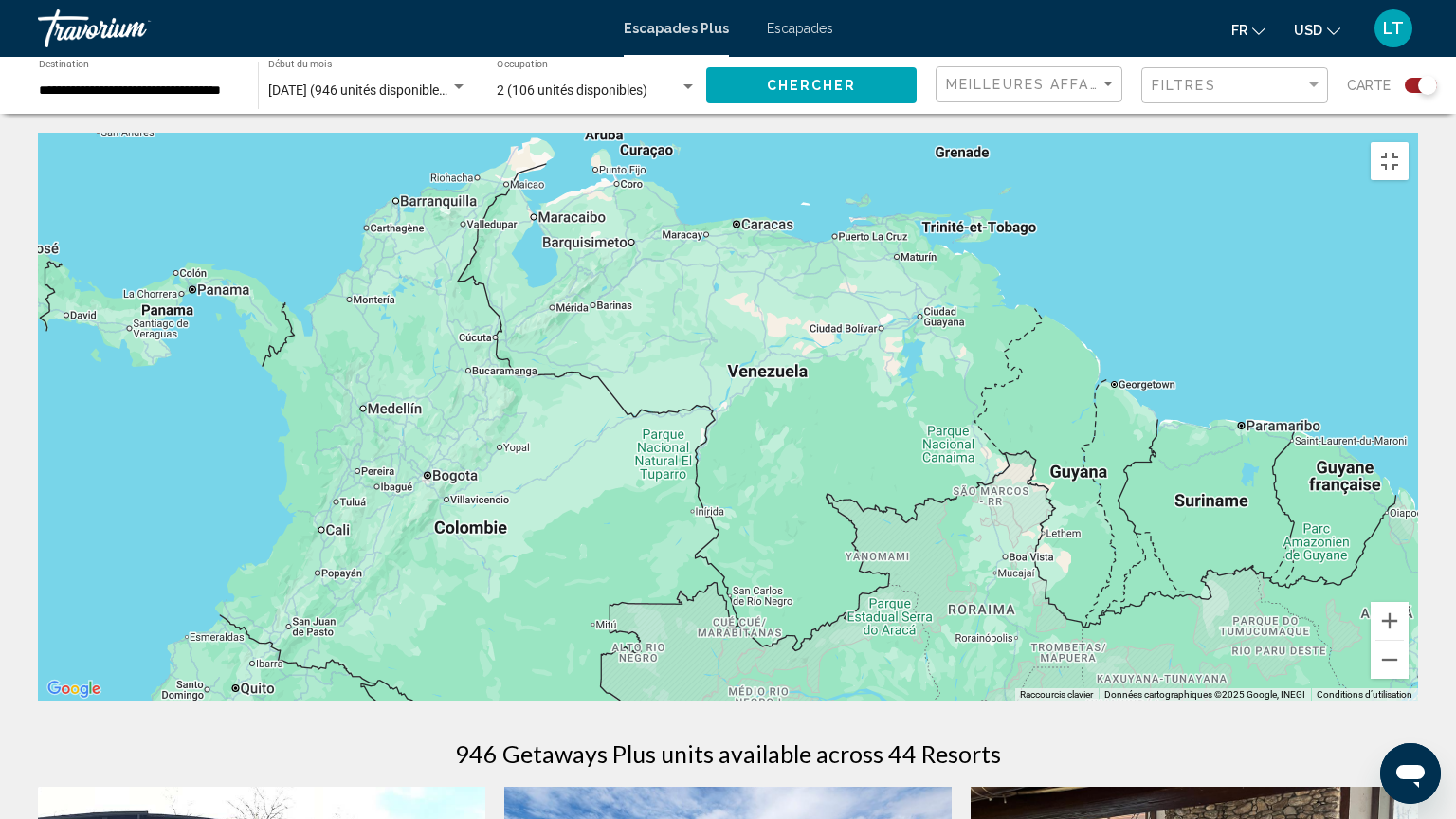 drag, startPoint x: 724, startPoint y: 696, endPoint x: 724, endPoint y: 486, distance: 210 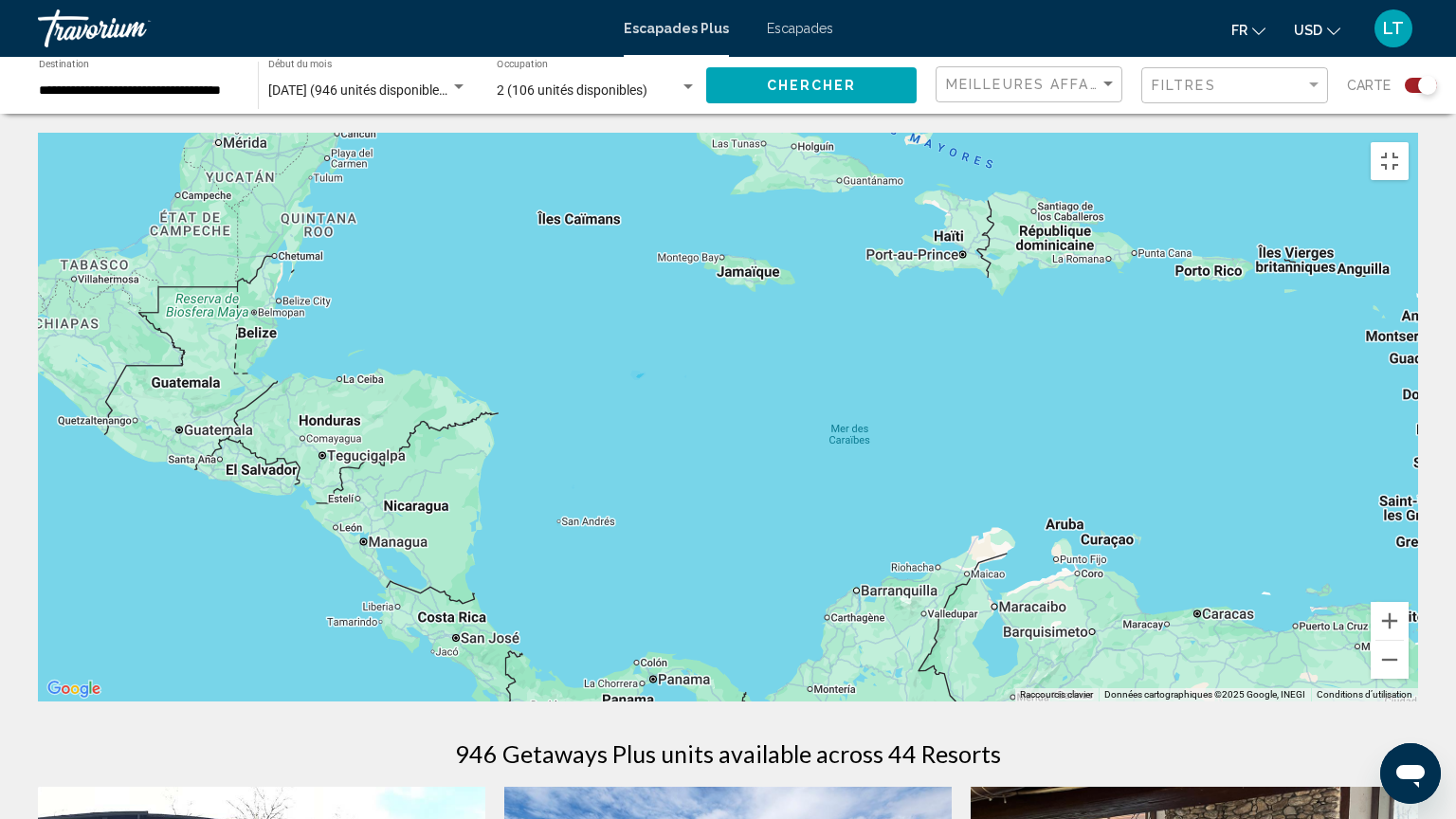 drag, startPoint x: 689, startPoint y: 427, endPoint x: 1158, endPoint y: 818, distance: 610.60789 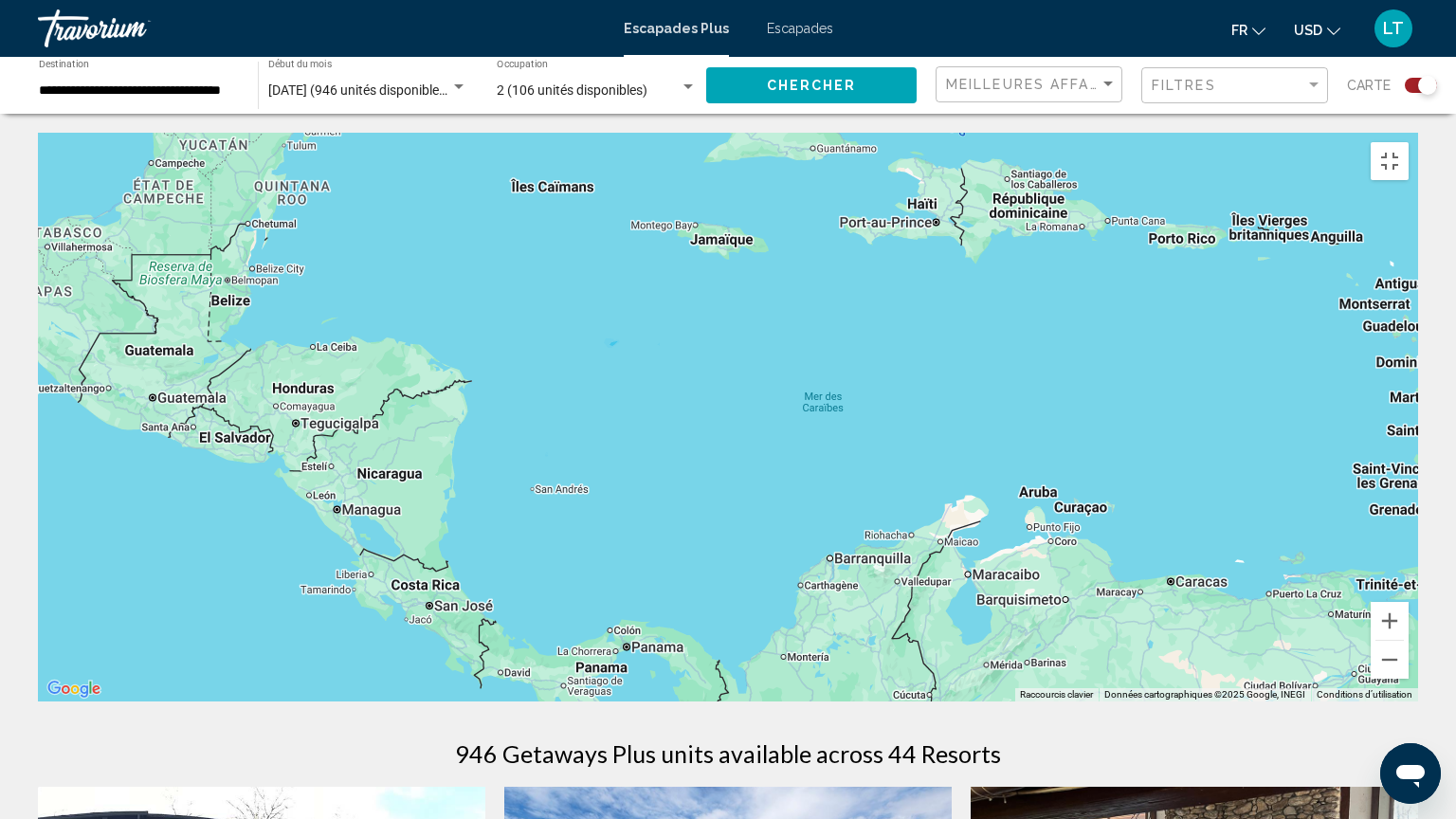 drag, startPoint x: 550, startPoint y: 485, endPoint x: 459, endPoint y: 430, distance: 106.3297 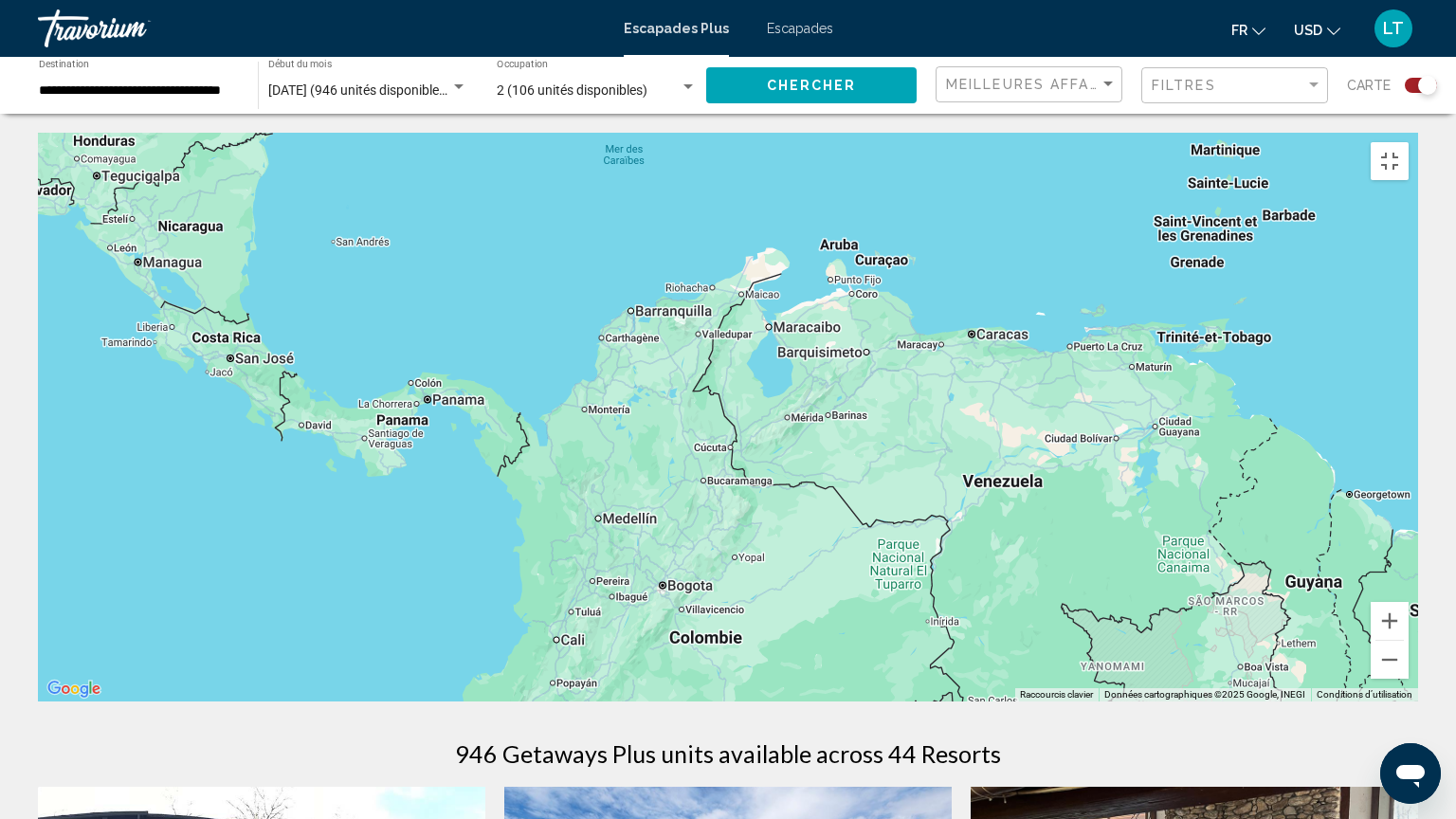 drag, startPoint x: 846, startPoint y: 311, endPoint x: 643, endPoint y: 65, distance: 318.9436 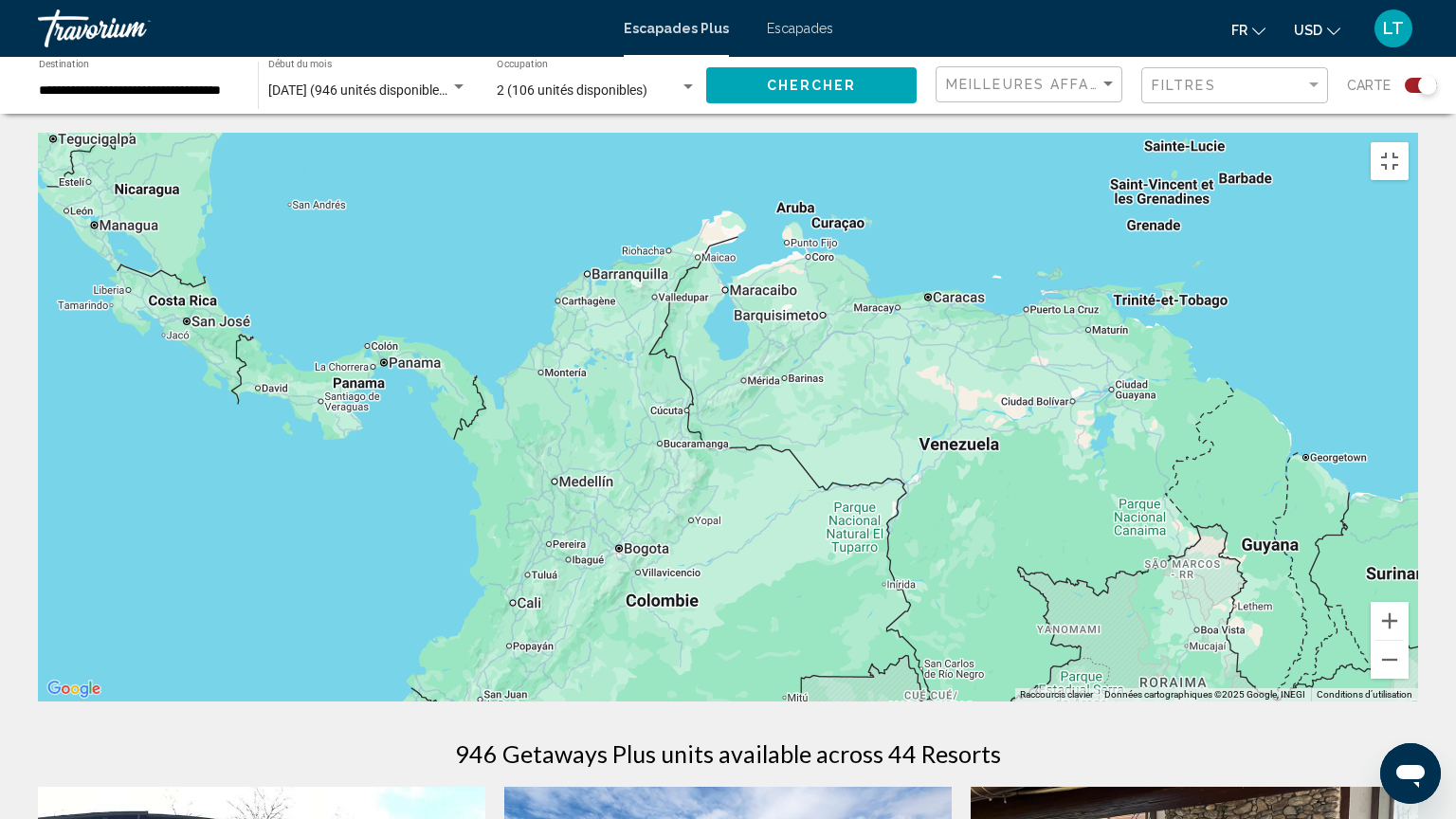 drag, startPoint x: 959, startPoint y: 427, endPoint x: 914, endPoint y: 390, distance: 58.258047 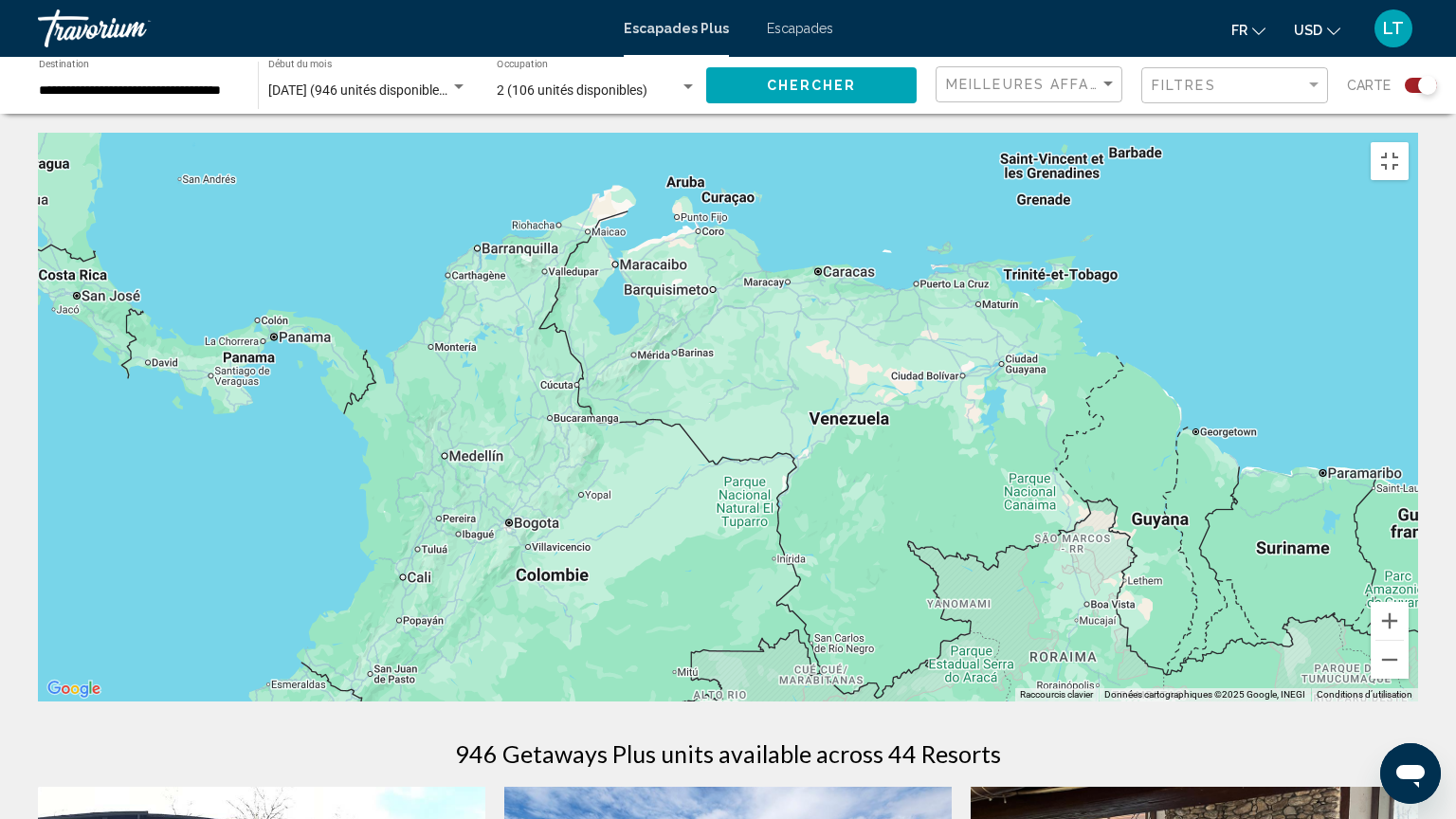 drag, startPoint x: 1250, startPoint y: 574, endPoint x: 1138, endPoint y: 549, distance: 114.75626 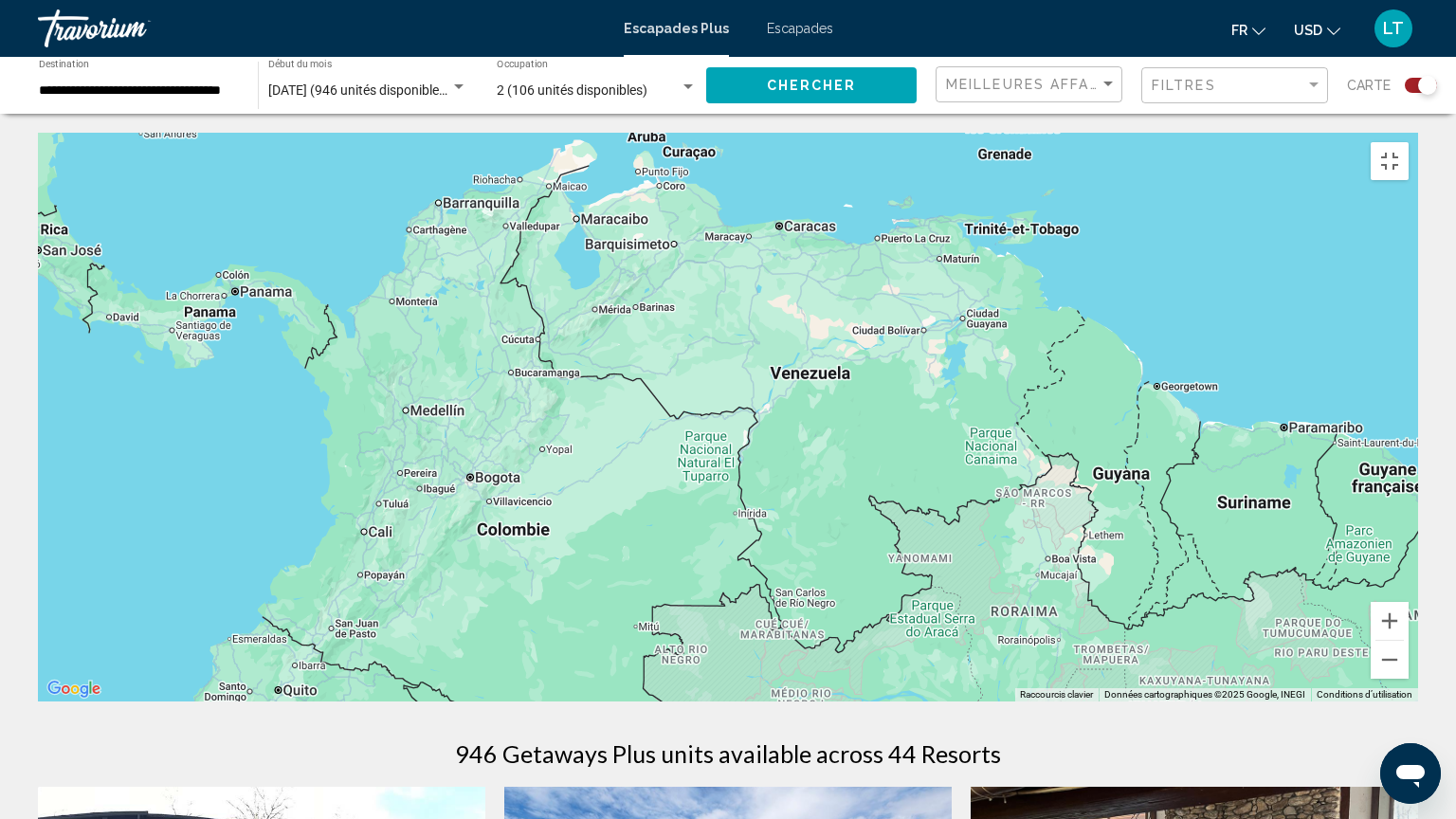drag, startPoint x: 1172, startPoint y: 558, endPoint x: 1129, endPoint y: 513, distance: 62.241465 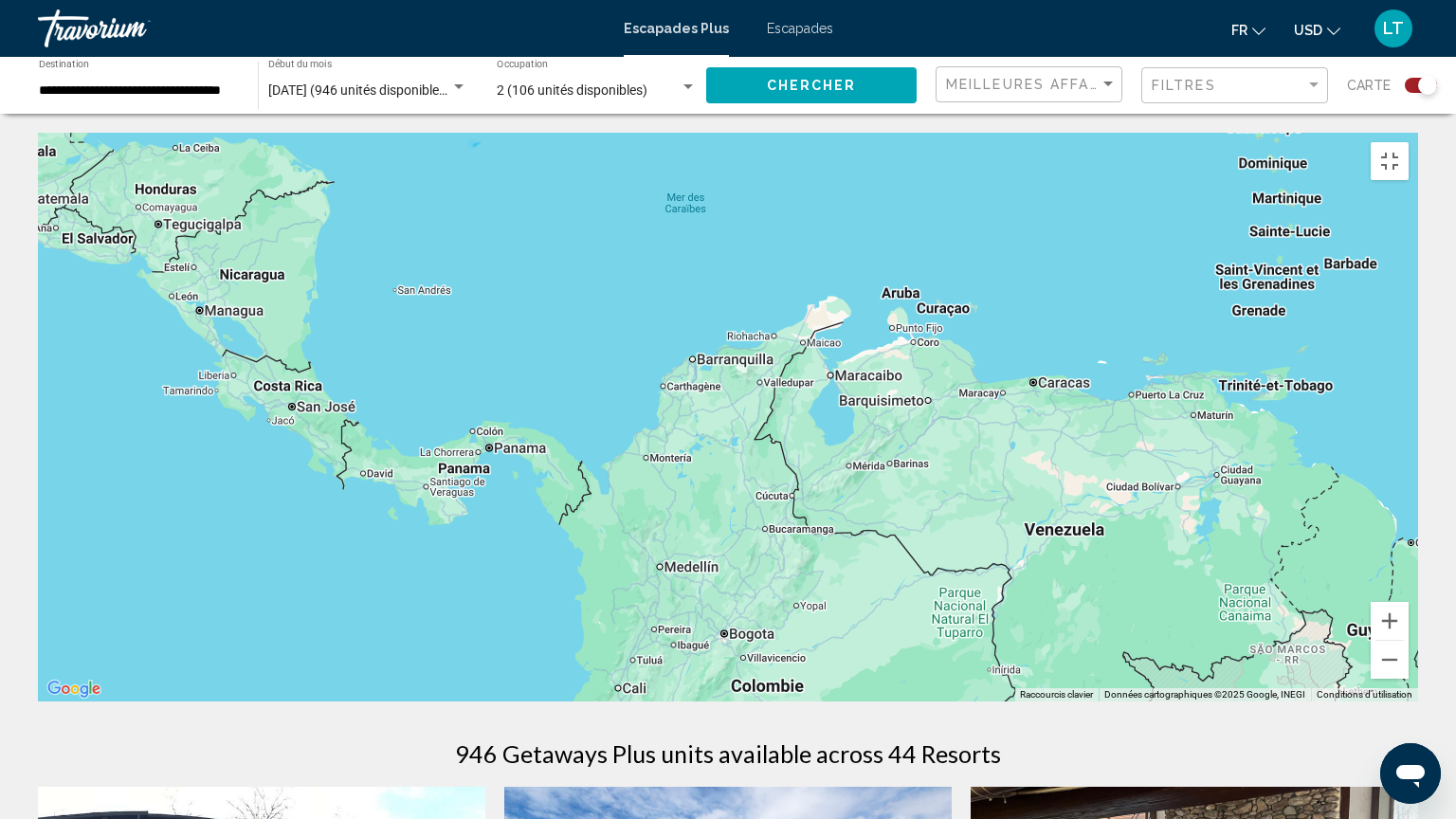 drag, startPoint x: 628, startPoint y: 515, endPoint x: 883, endPoint y: 671, distance: 298.9331 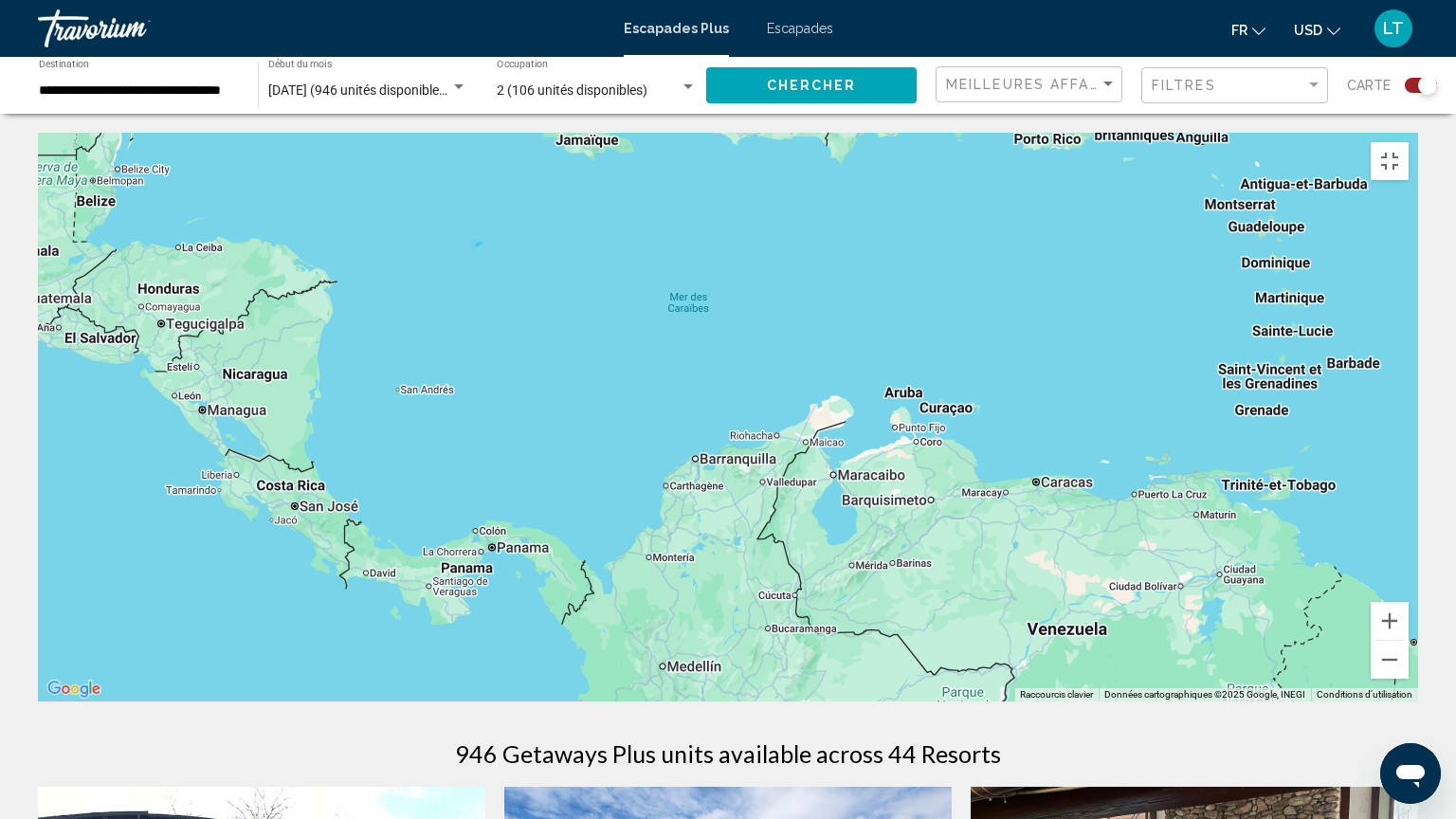 drag, startPoint x: 806, startPoint y: 448, endPoint x: 808, endPoint y: 557, distance: 109.01835 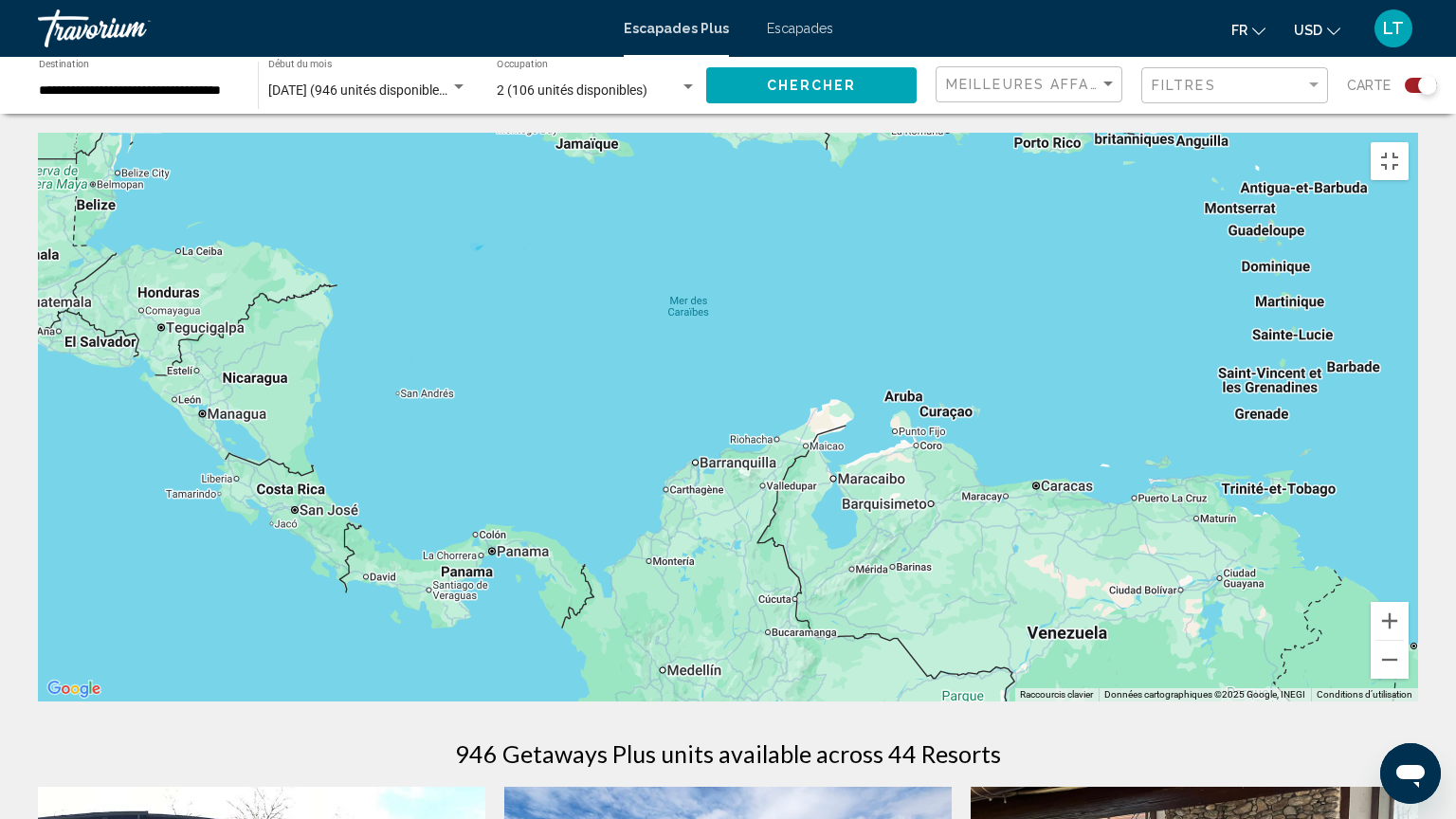 drag, startPoint x: 800, startPoint y: 356, endPoint x: 799, endPoint y: 506, distance: 150.00333 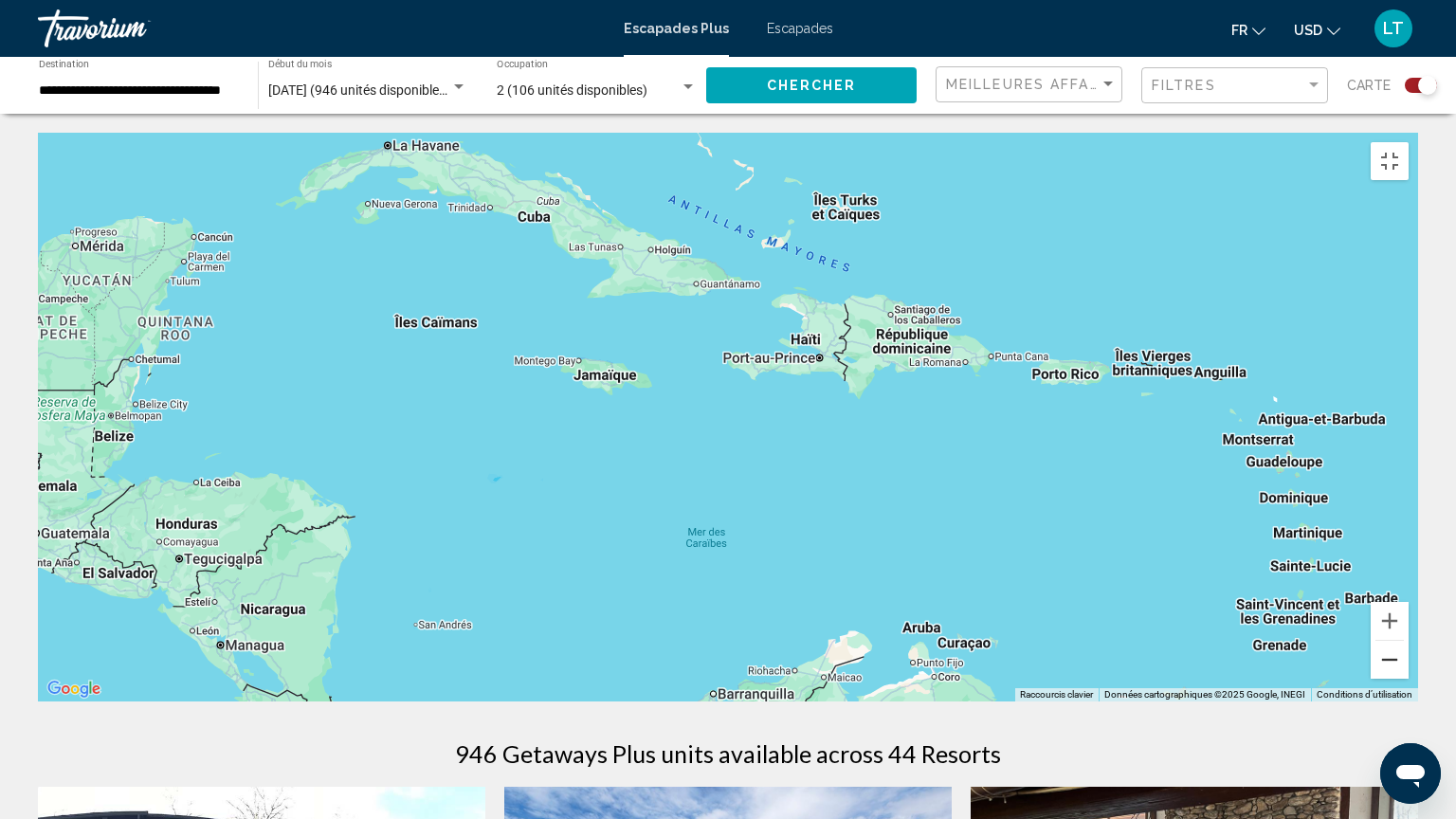 click at bounding box center (1390, 660) 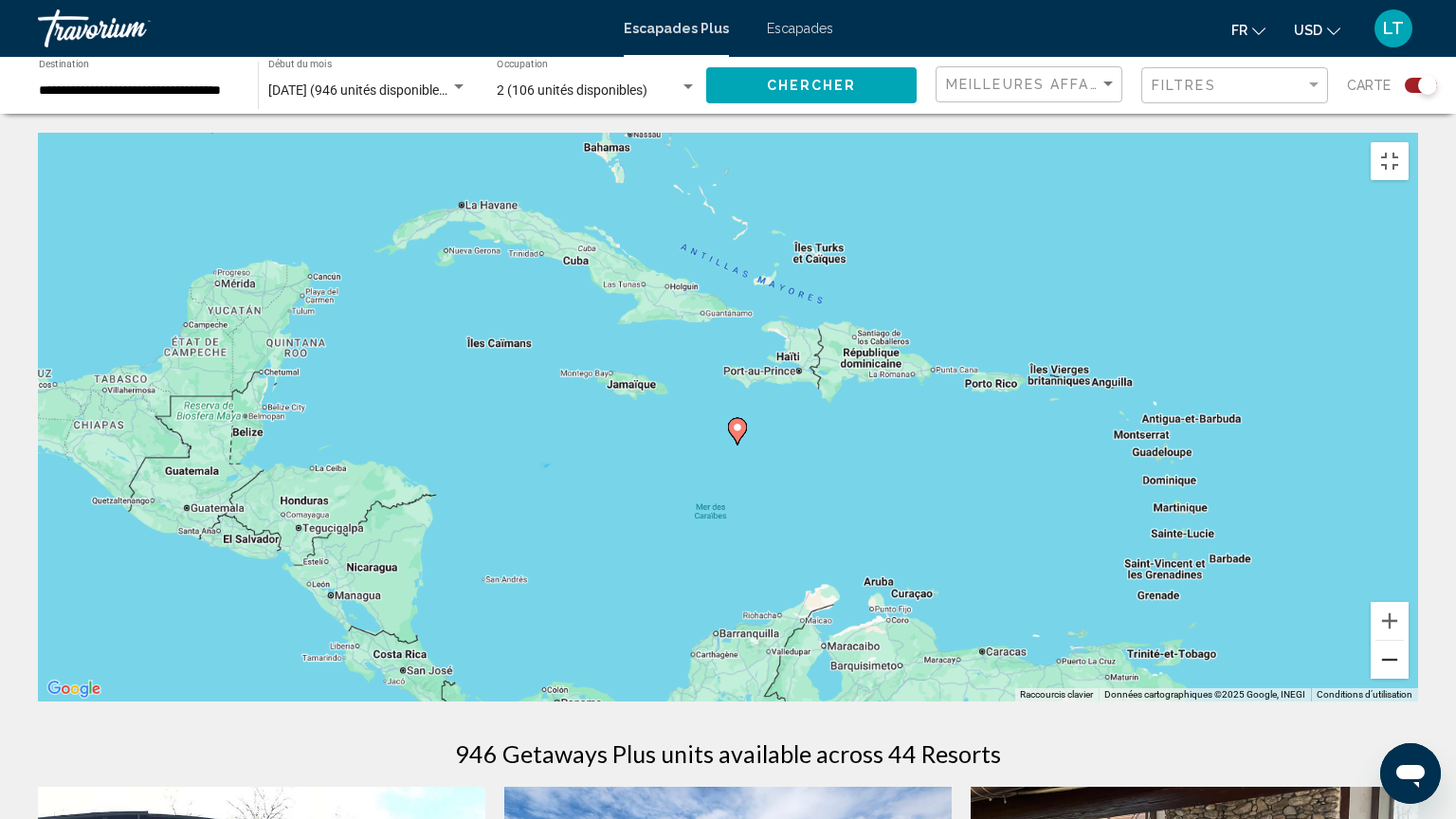 click at bounding box center (1390, 660) 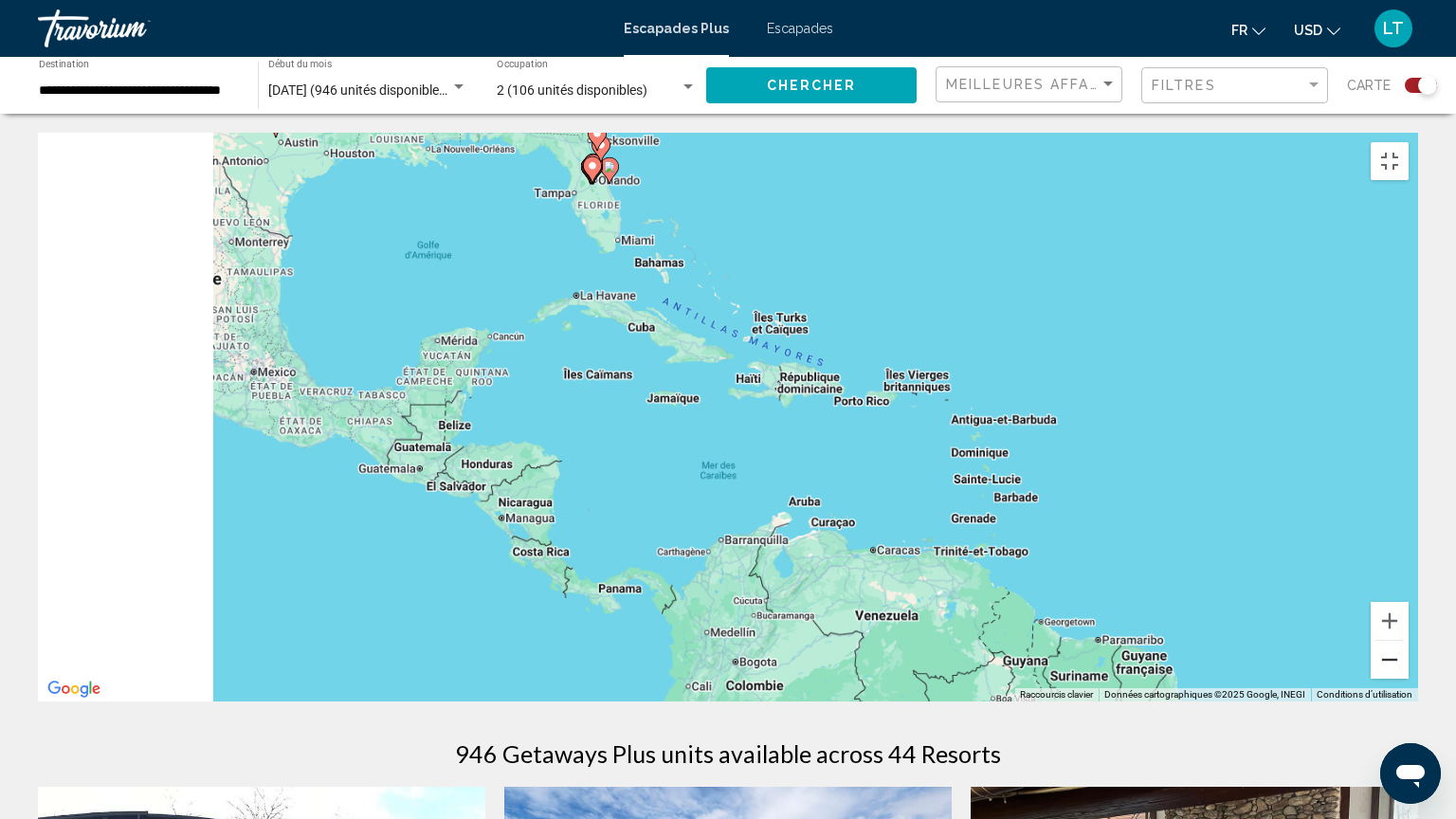 click at bounding box center (1390, 660) 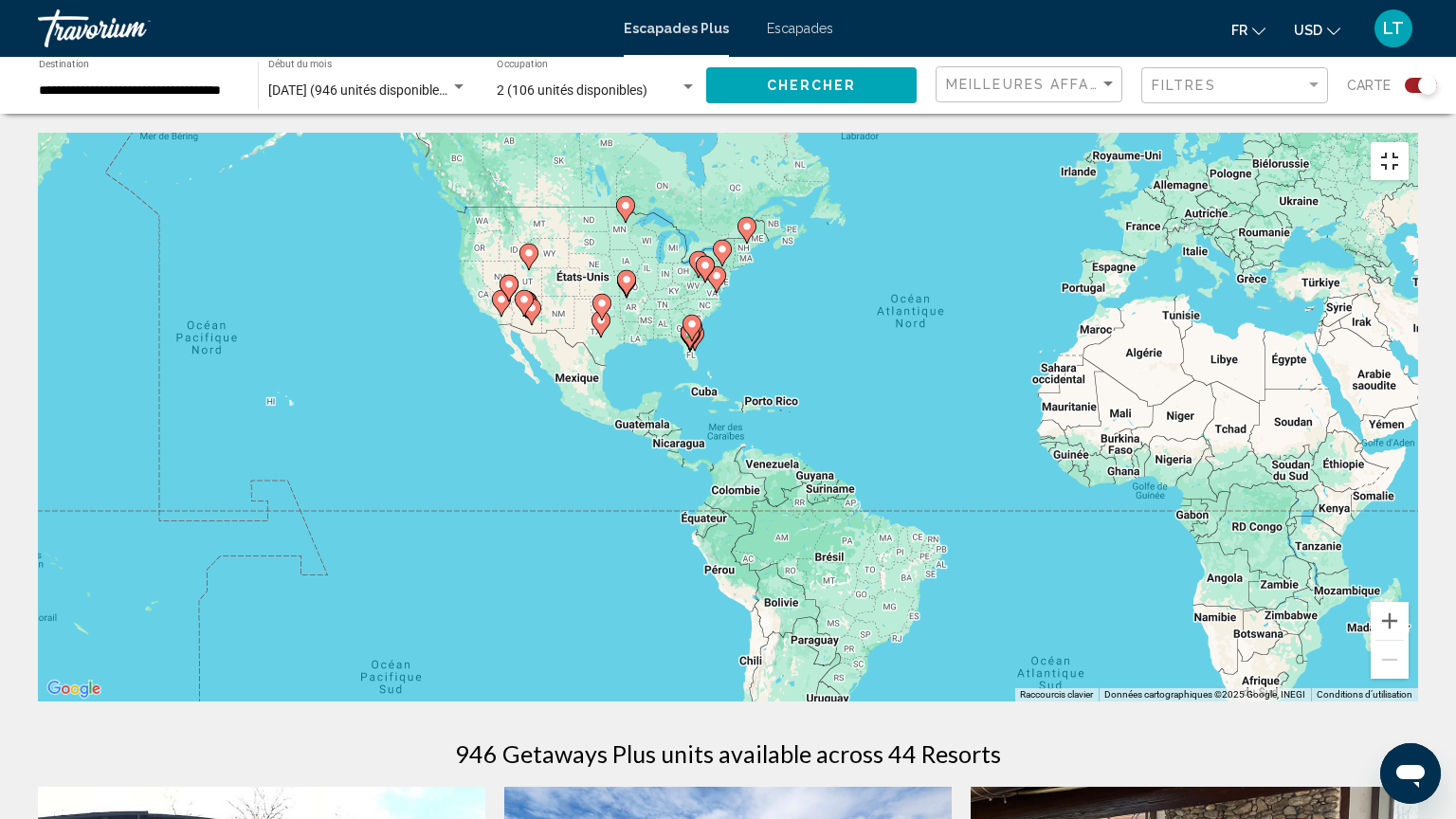 click at bounding box center (1390, 161) 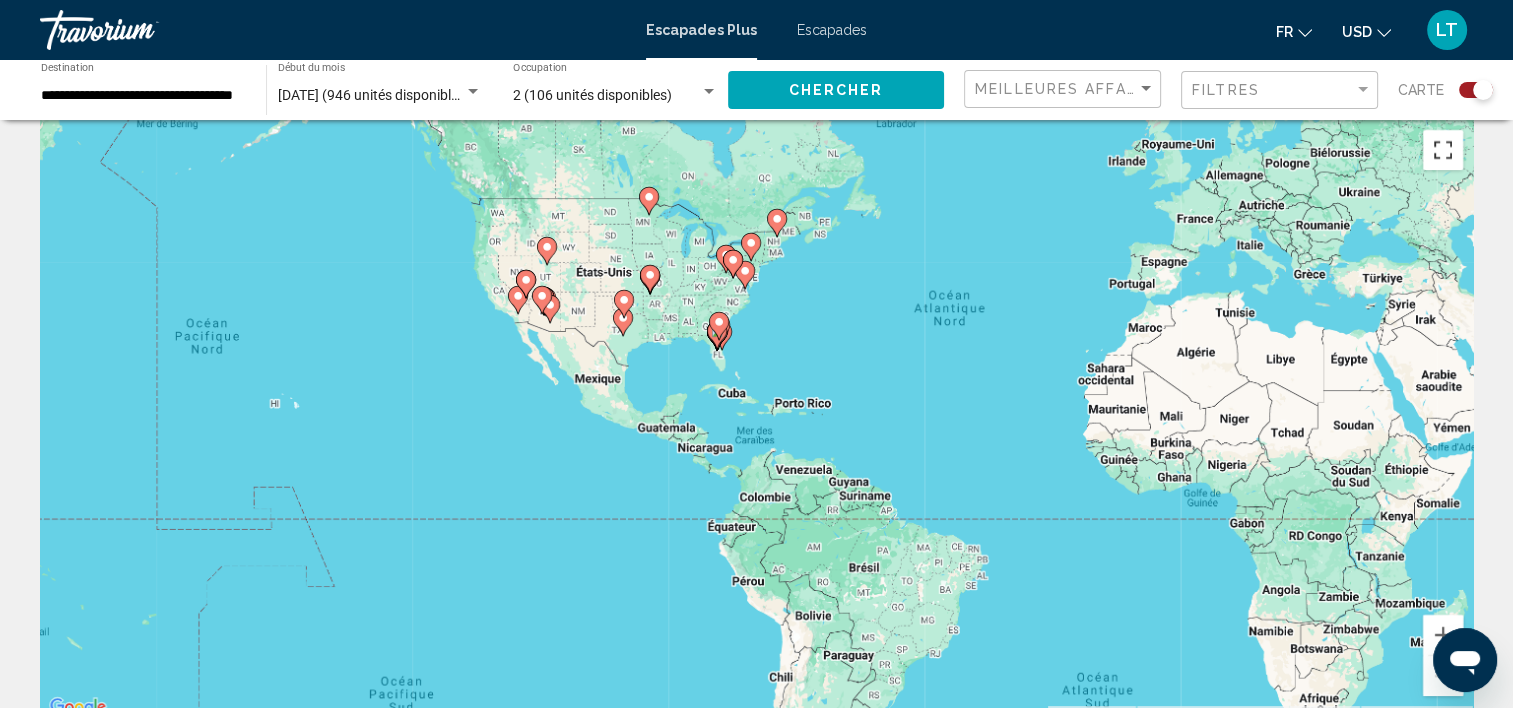 scroll, scrollTop: 0, scrollLeft: 0, axis: both 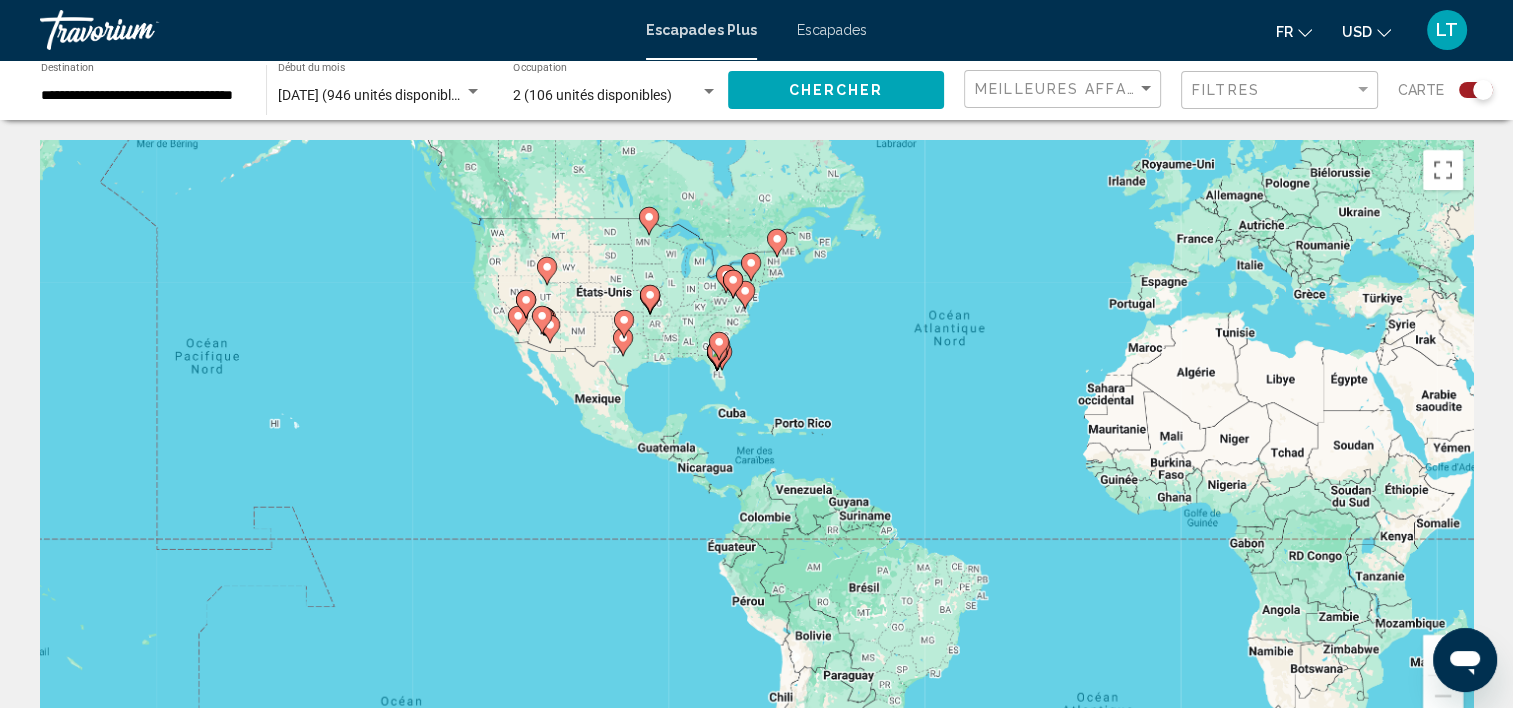 click on "**********" at bounding box center [143, 96] 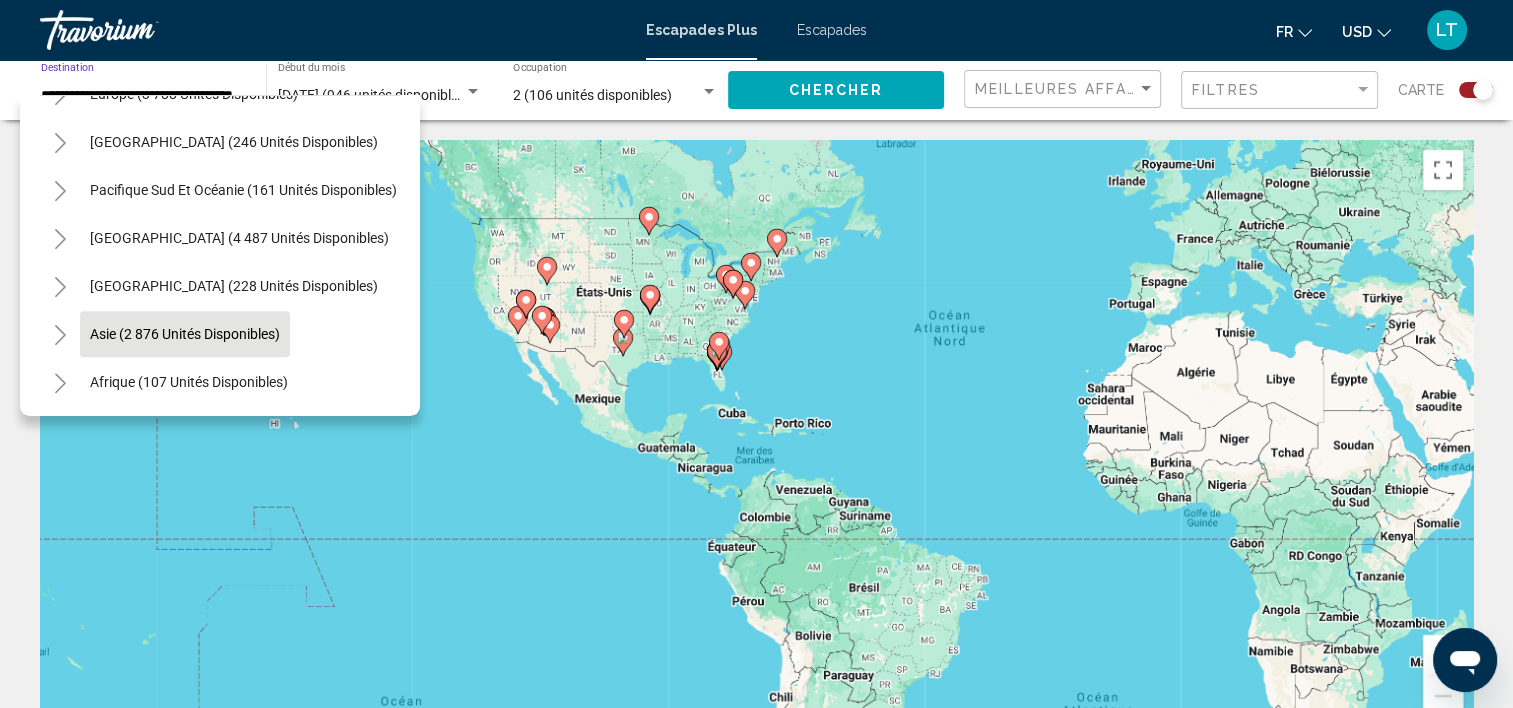 scroll, scrollTop: 2163, scrollLeft: 0, axis: vertical 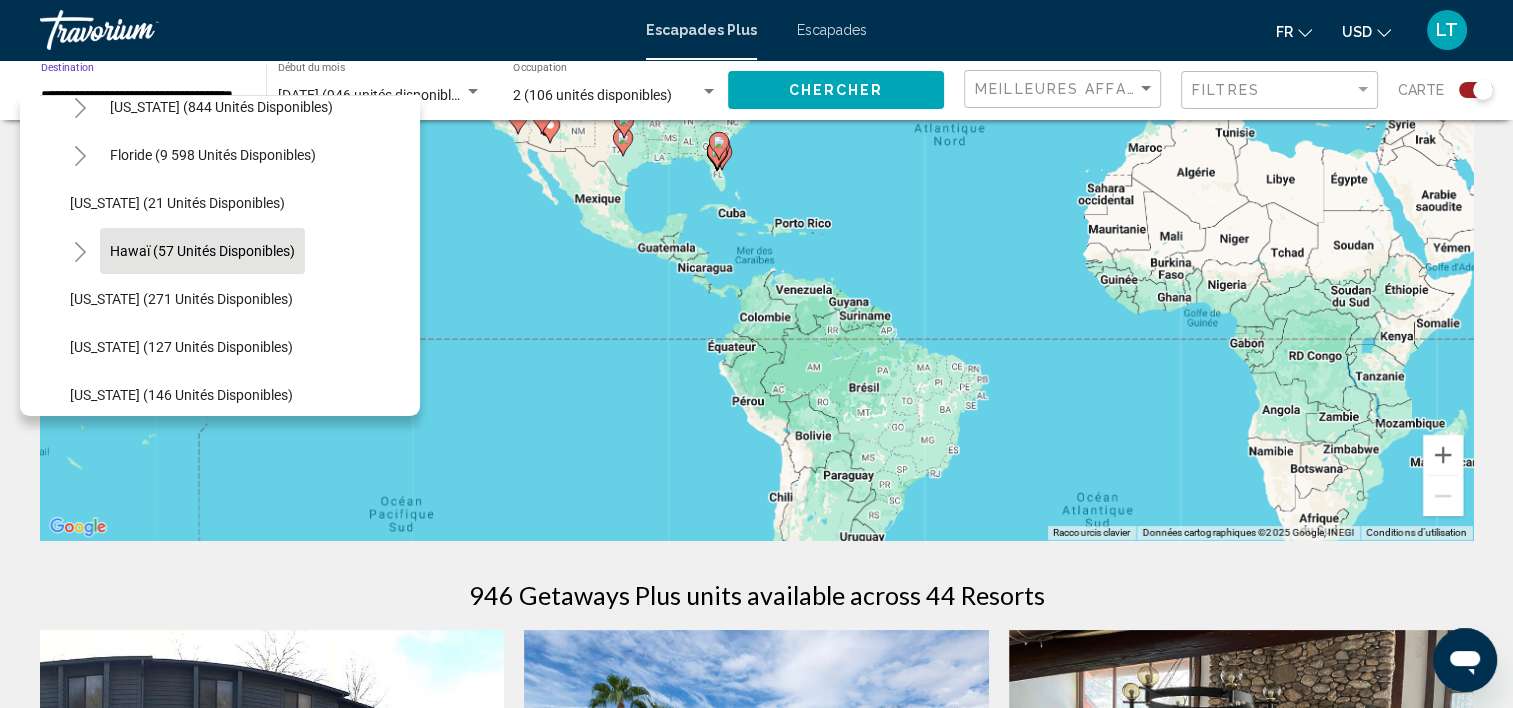 click on "Hawaï (57 unités disponibles)" 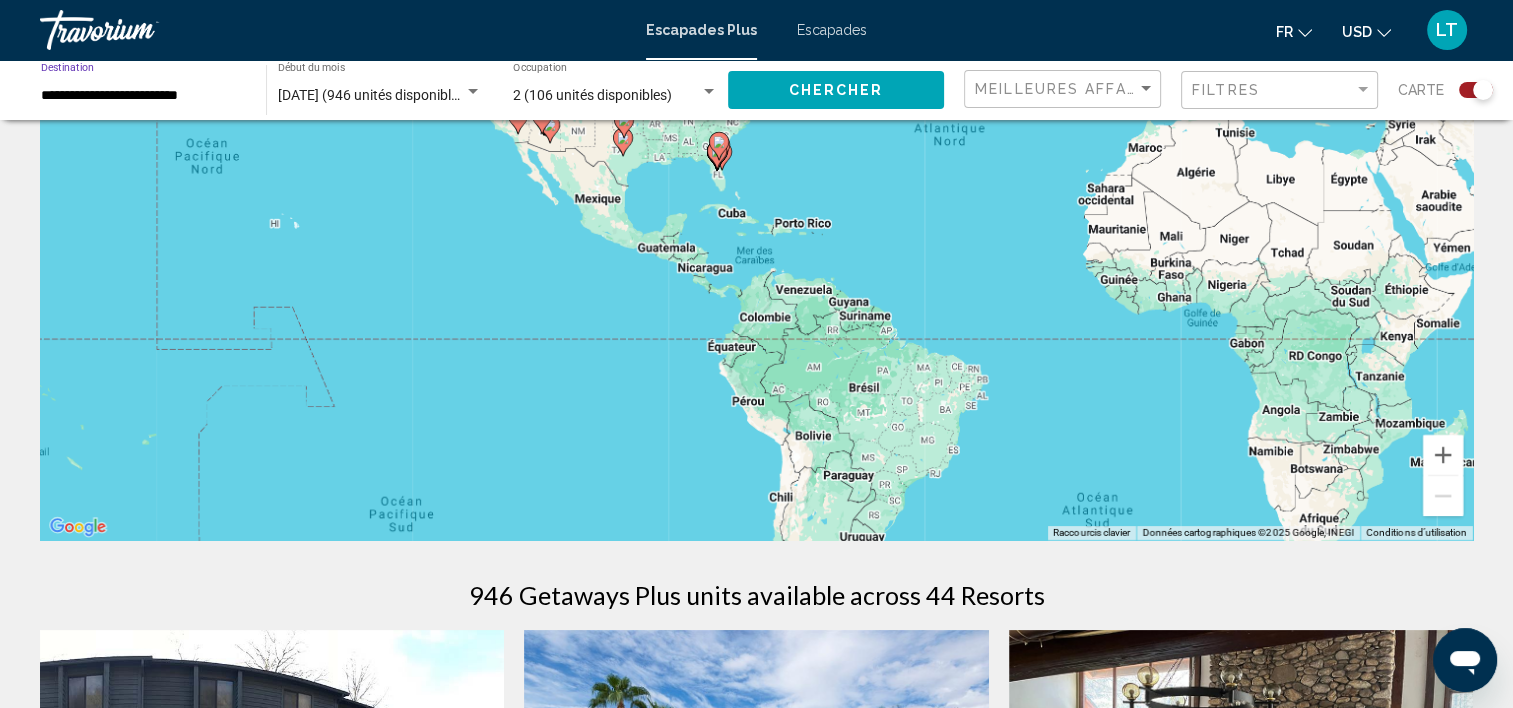 click on "Chercher" 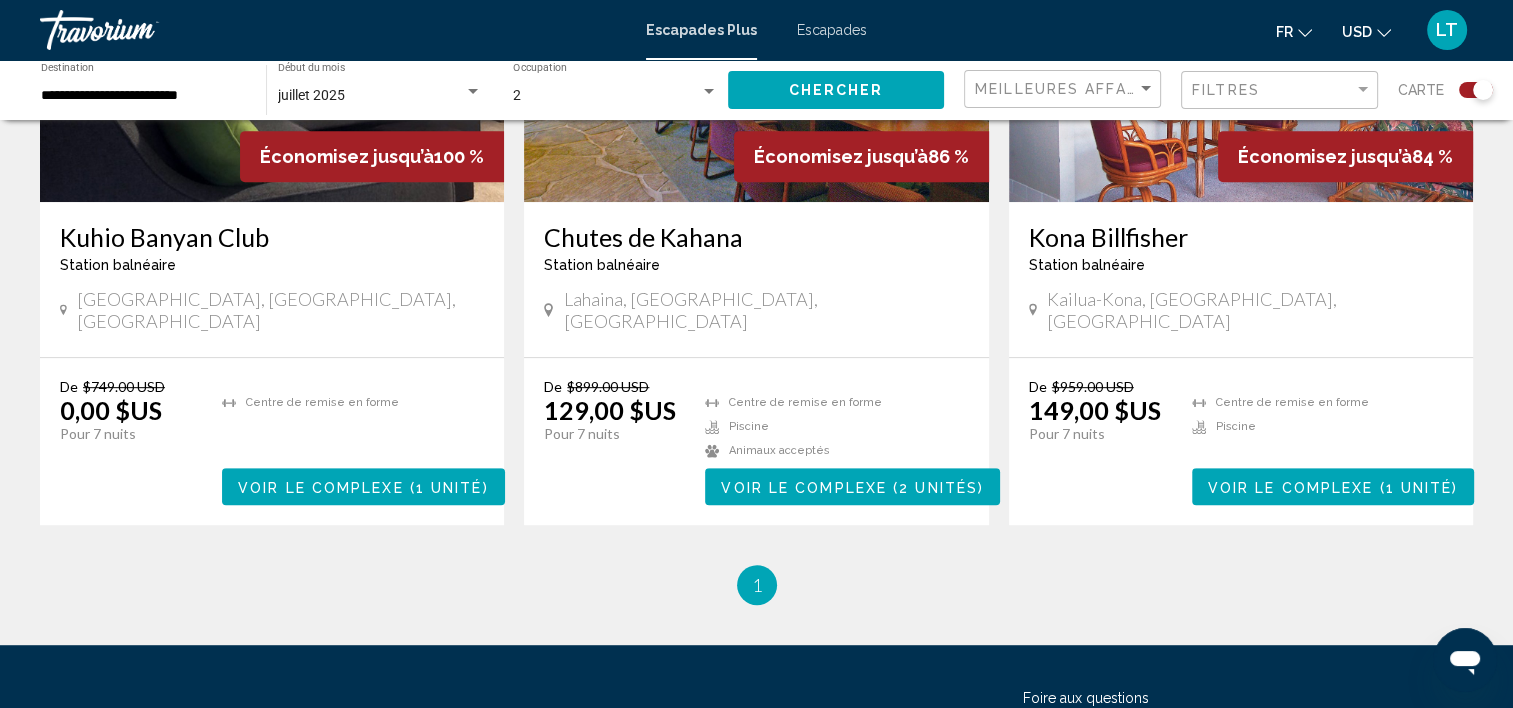 scroll, scrollTop: 1000, scrollLeft: 0, axis: vertical 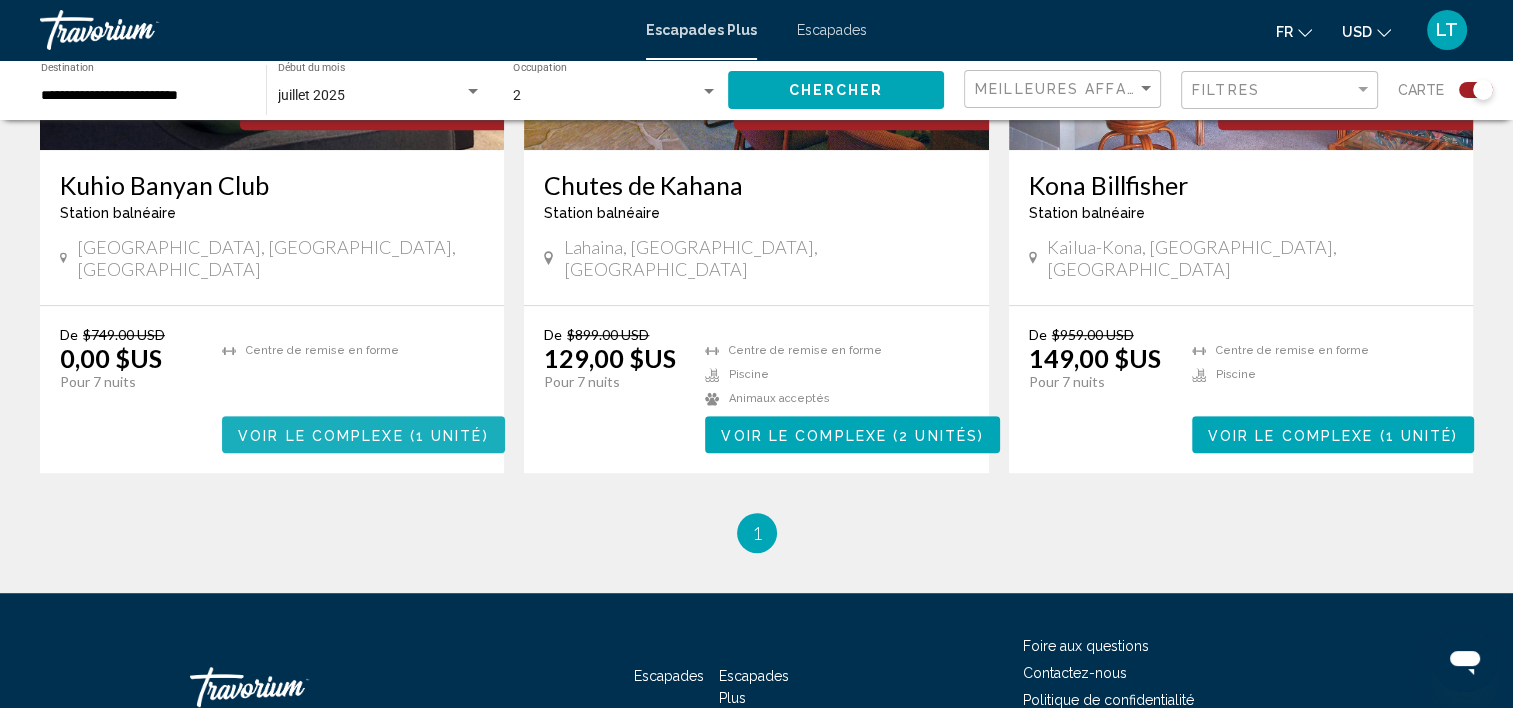 click on "Voir le complexe" at bounding box center (321, 435) 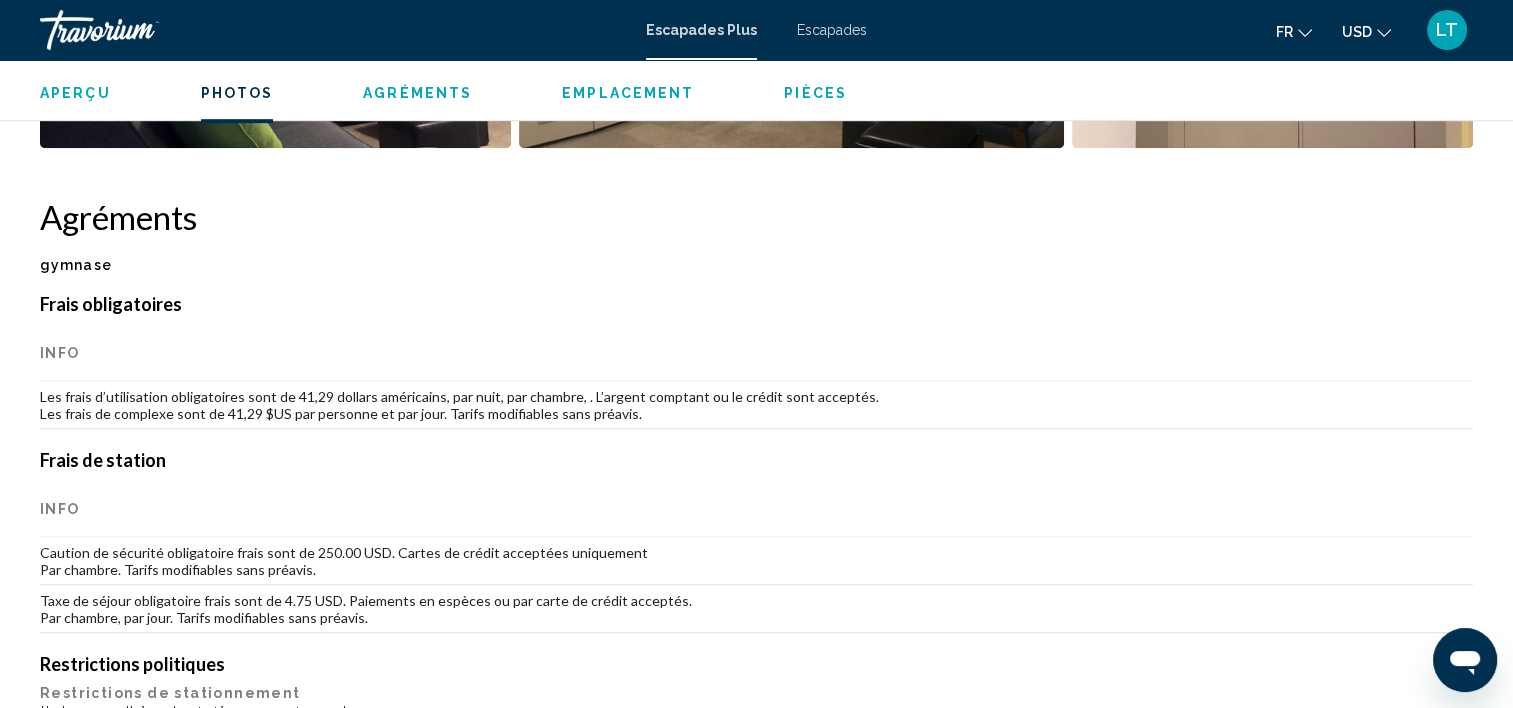 scroll, scrollTop: 705, scrollLeft: 0, axis: vertical 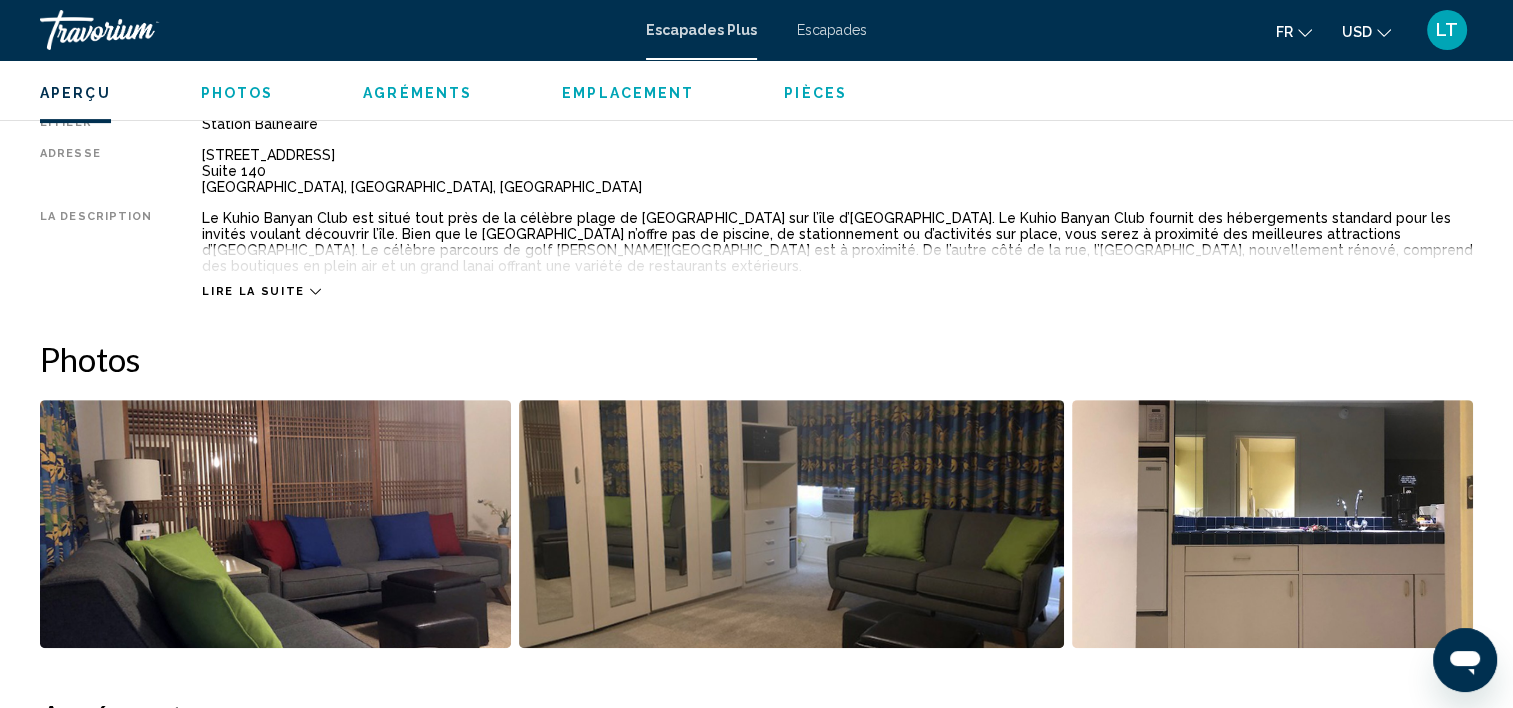 click at bounding box center [275, 524] 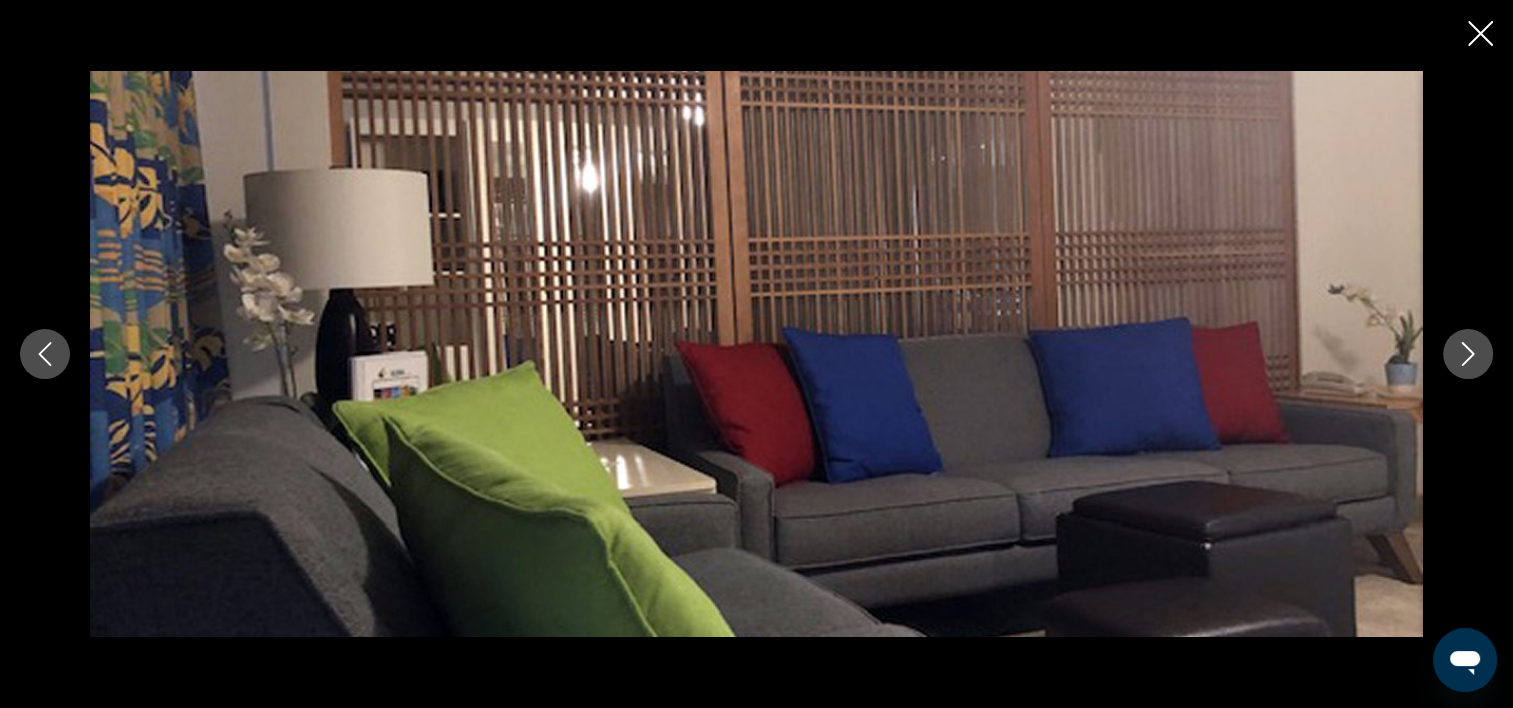 click 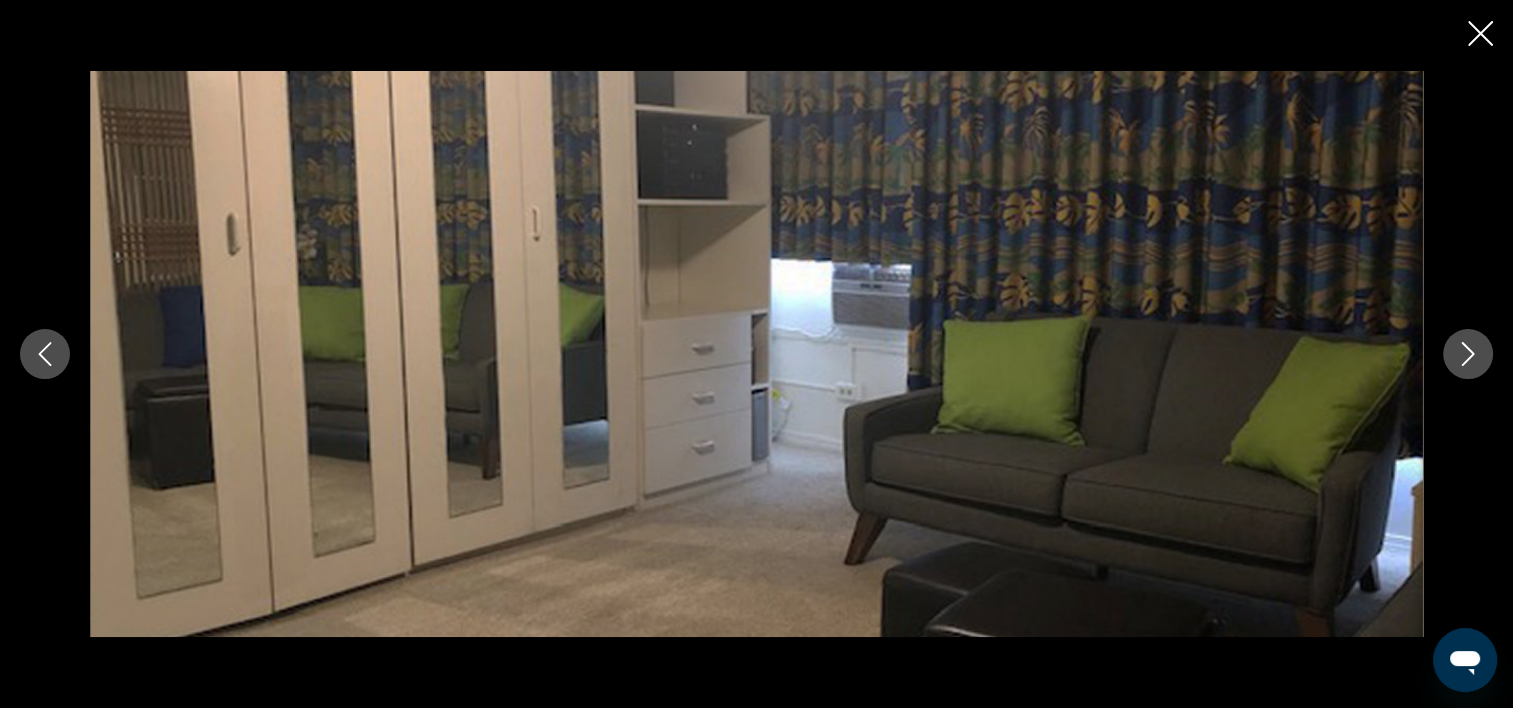 click 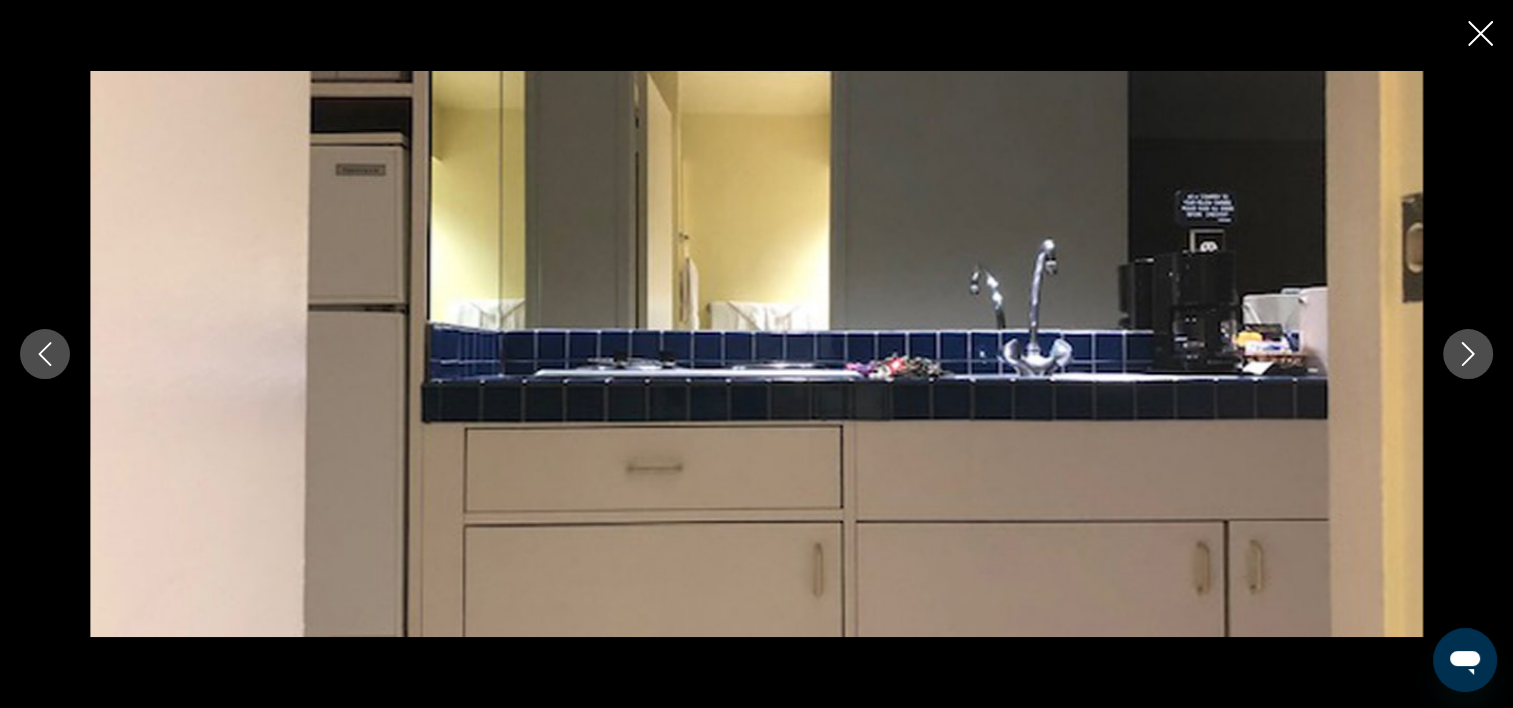click 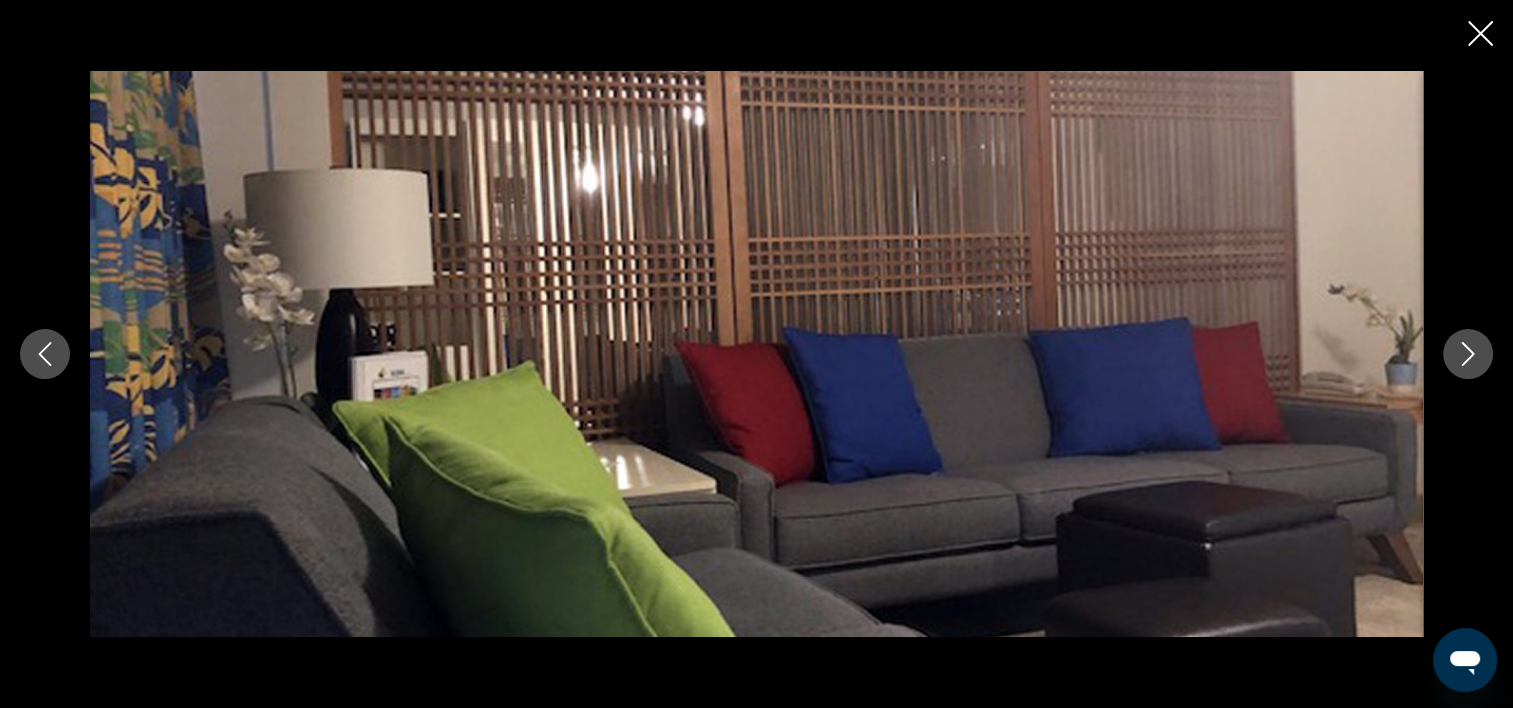 click 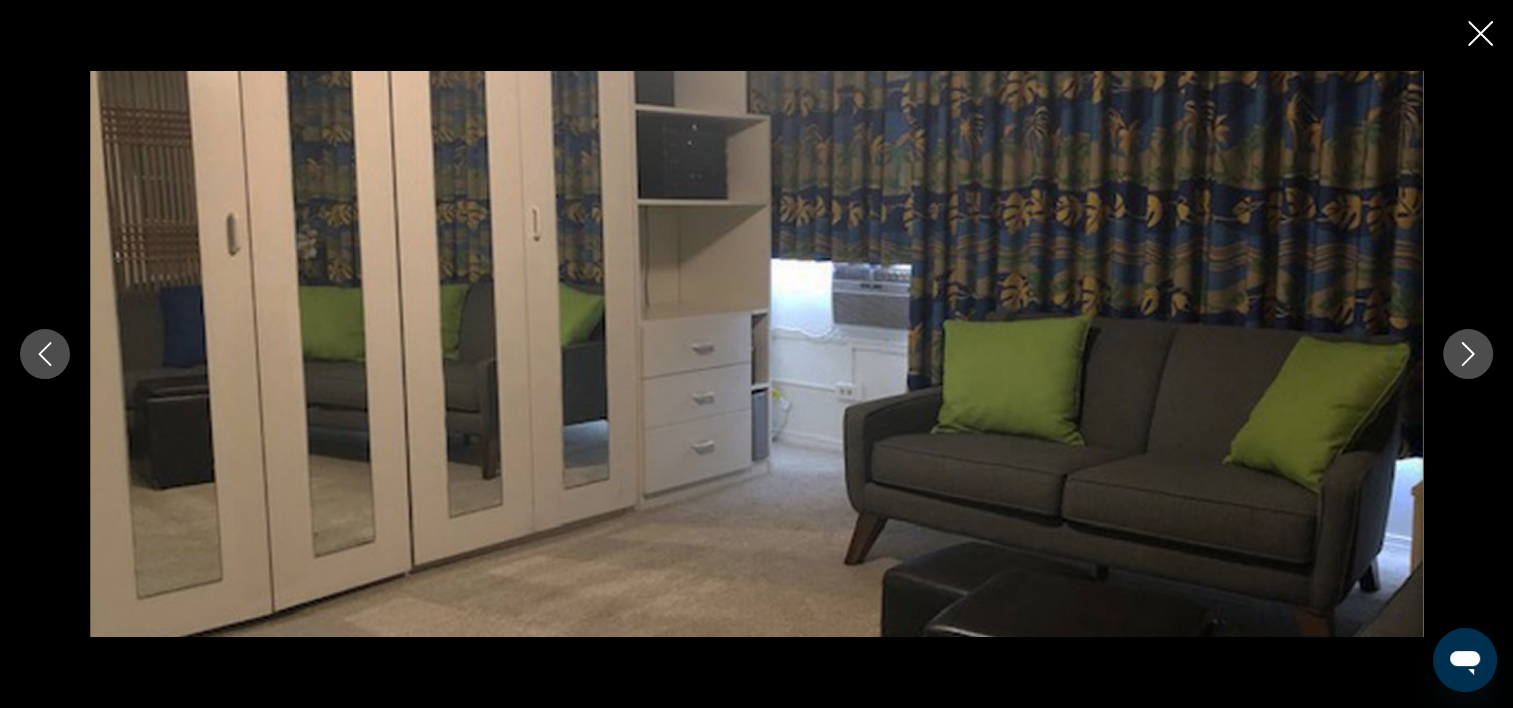 drag, startPoint x: 1484, startPoint y: 7, endPoint x: 1478, endPoint y: 16, distance: 10.816654 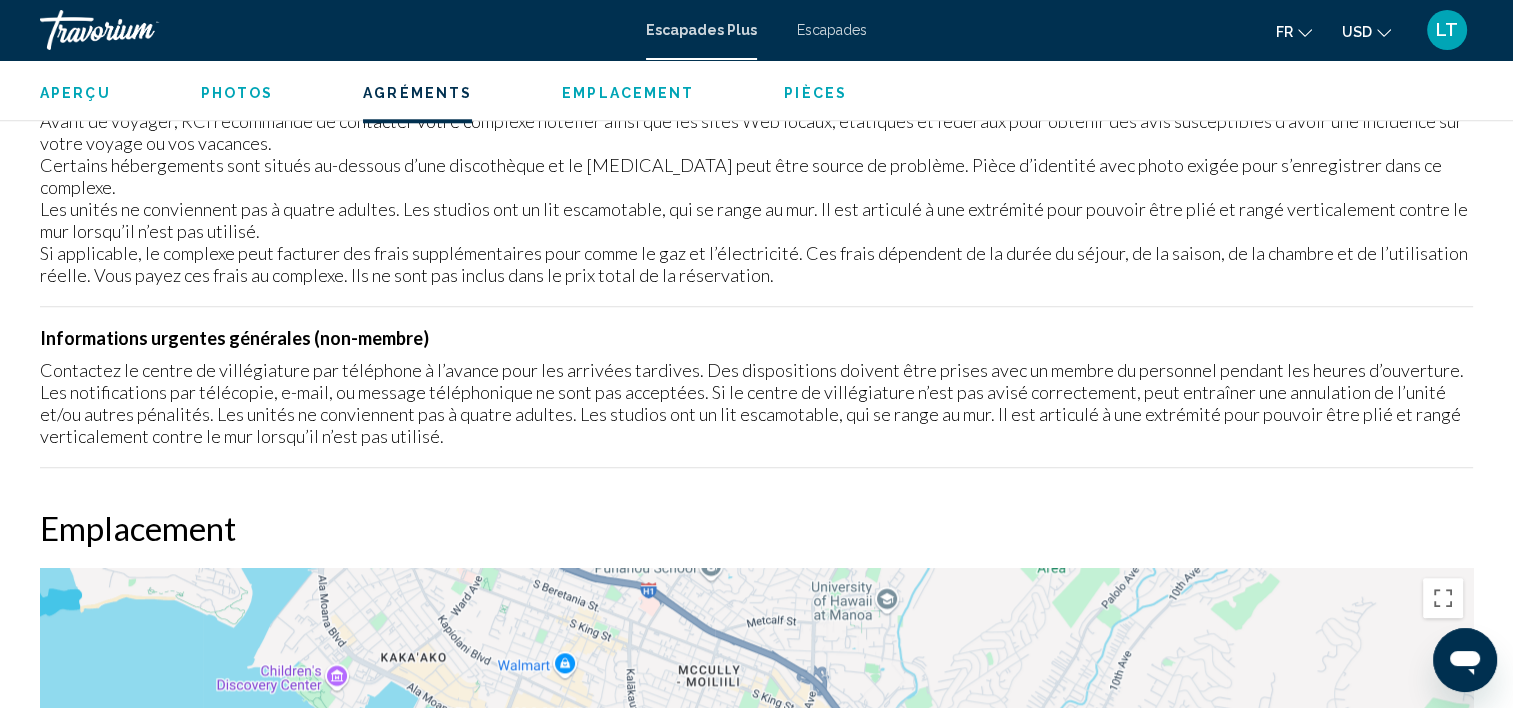 scroll, scrollTop: 2205, scrollLeft: 0, axis: vertical 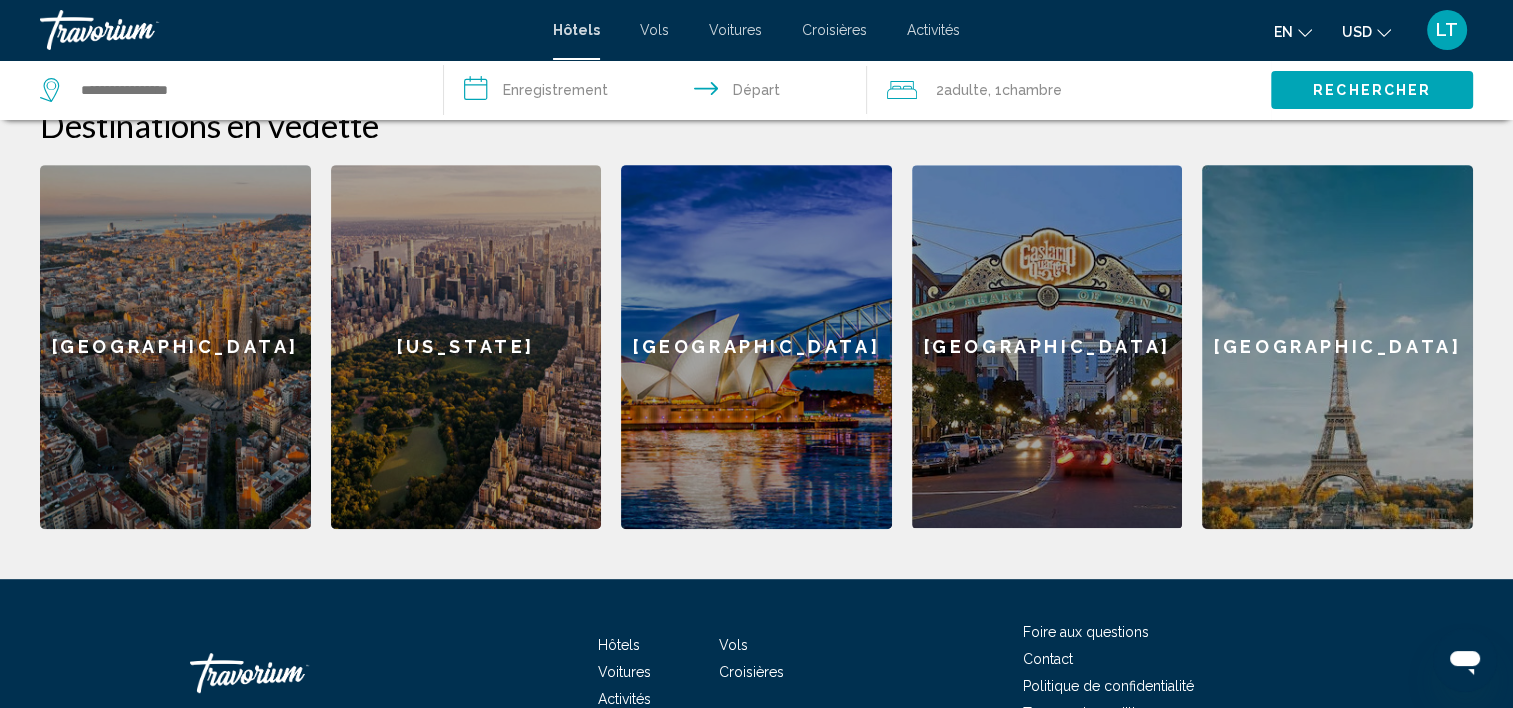 click on "Barcelone" 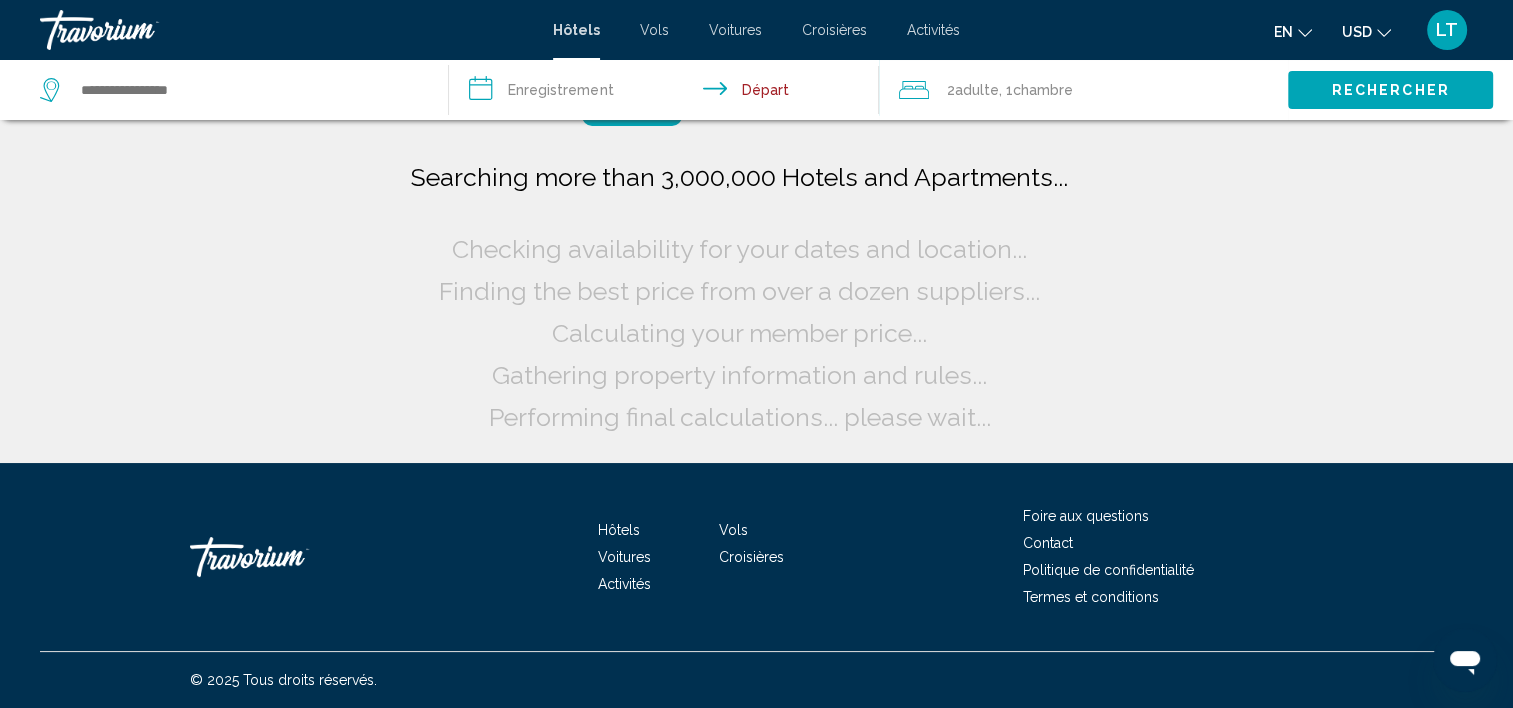 scroll, scrollTop: 0, scrollLeft: 0, axis: both 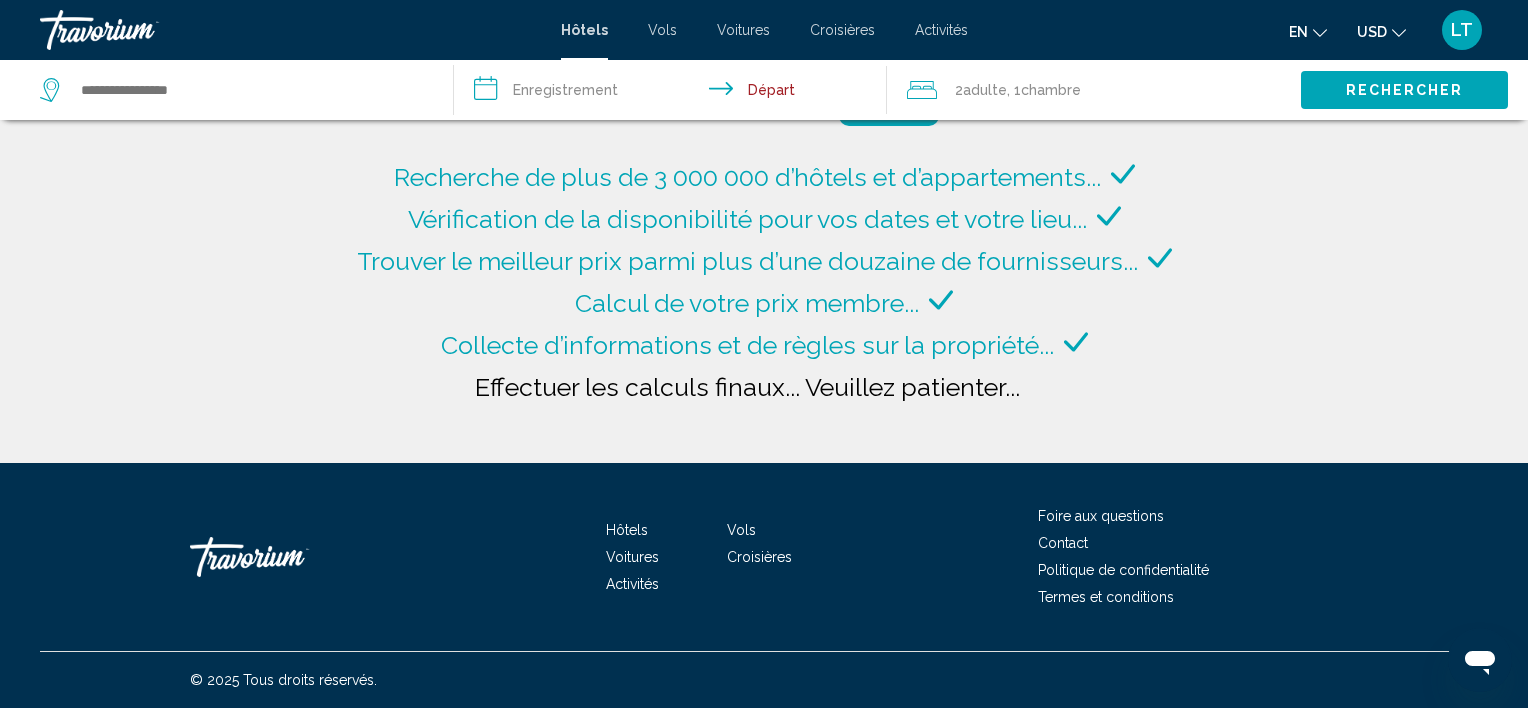type on "**********" 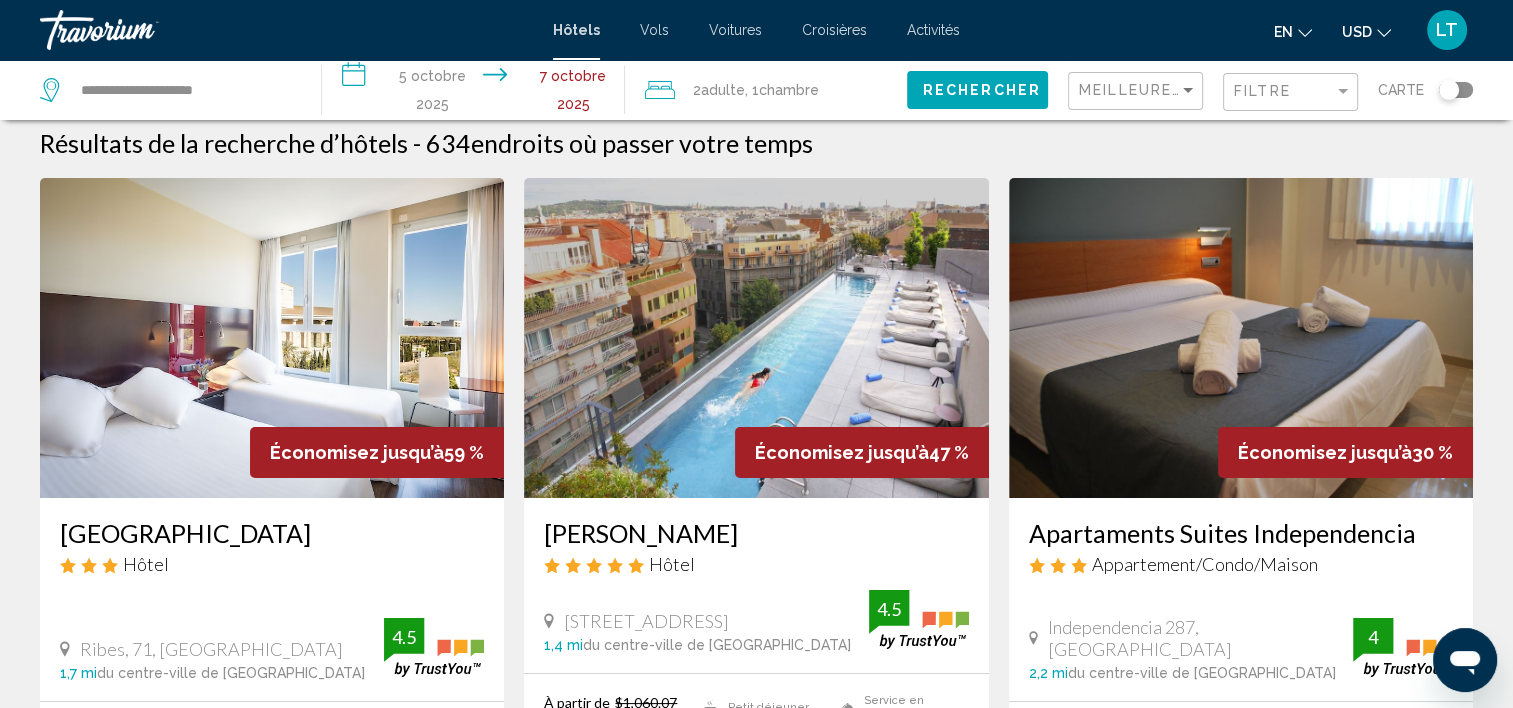 scroll, scrollTop: 0, scrollLeft: 0, axis: both 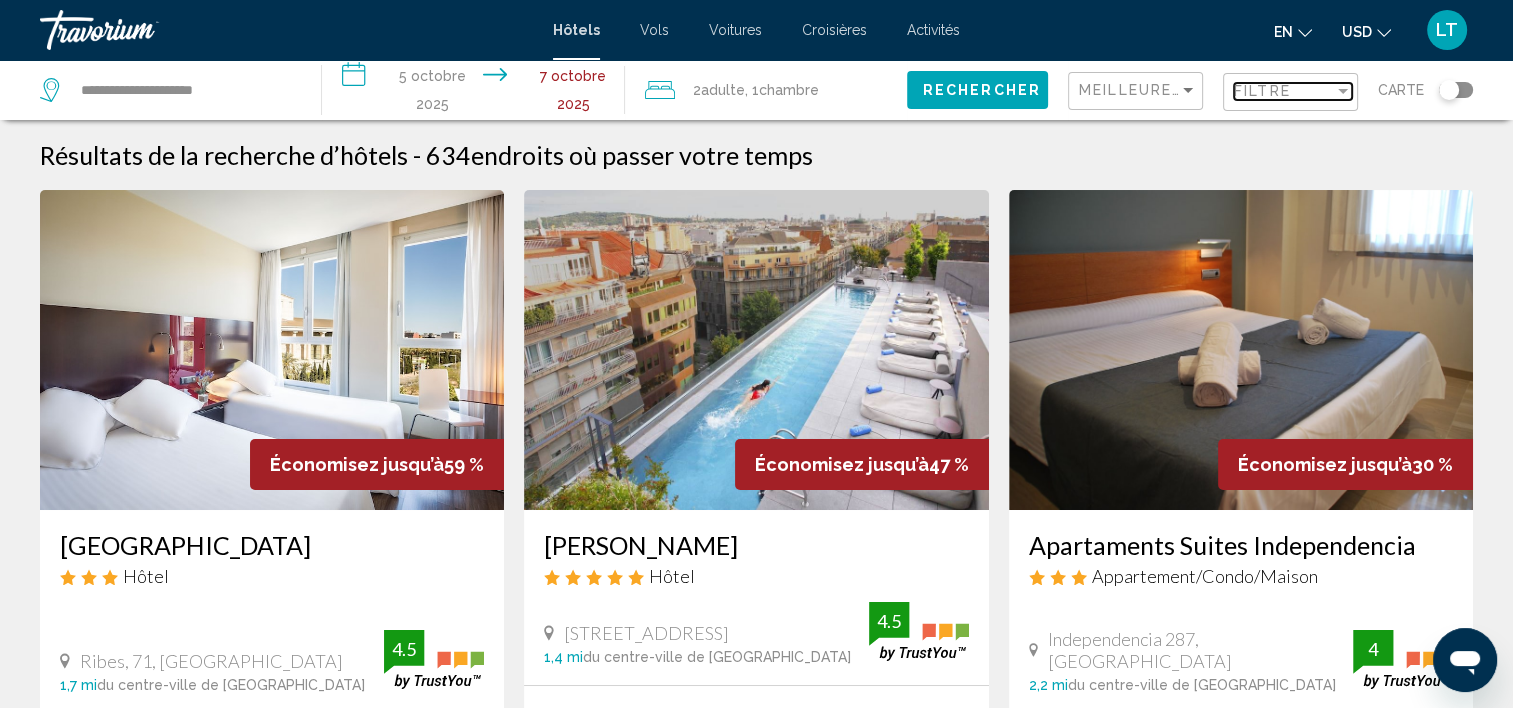 click at bounding box center [1343, 91] 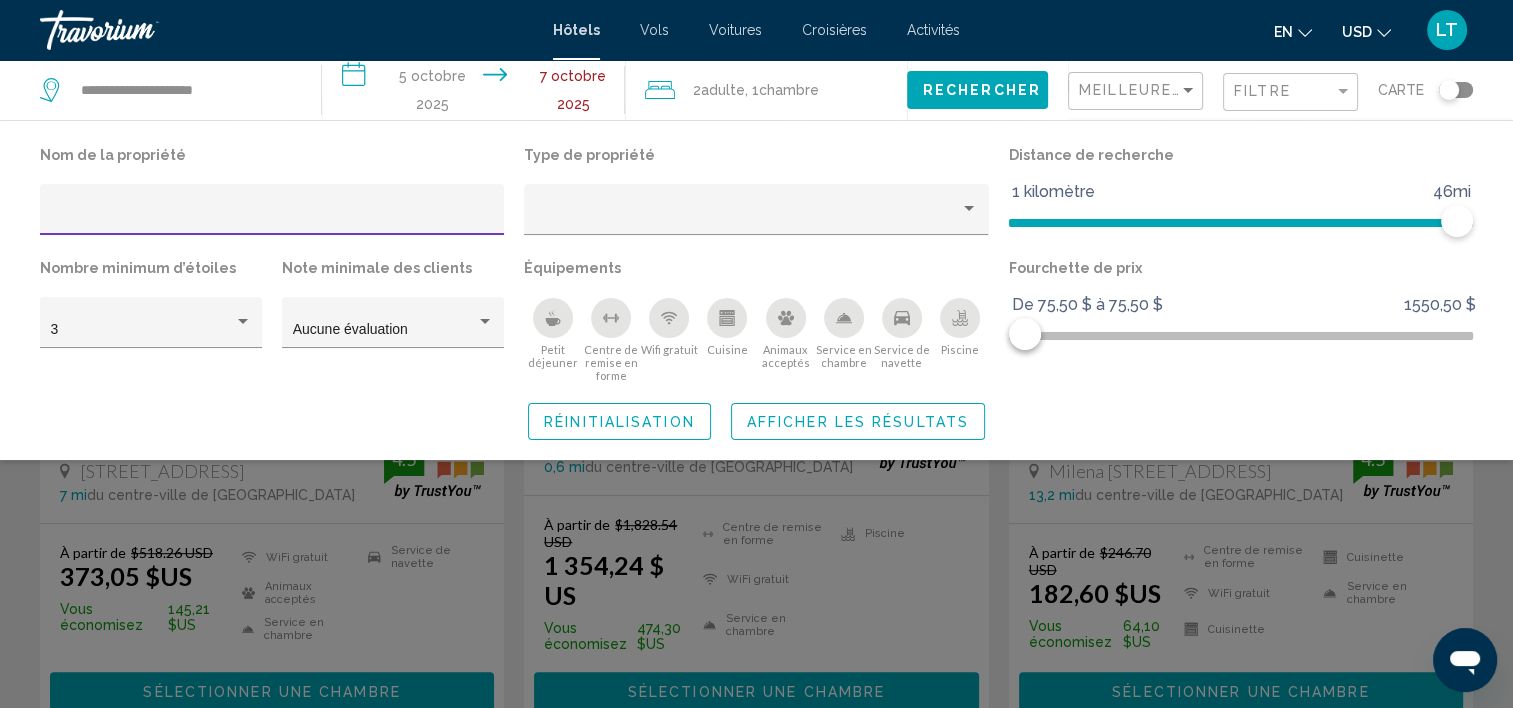 scroll, scrollTop: 1000, scrollLeft: 0, axis: vertical 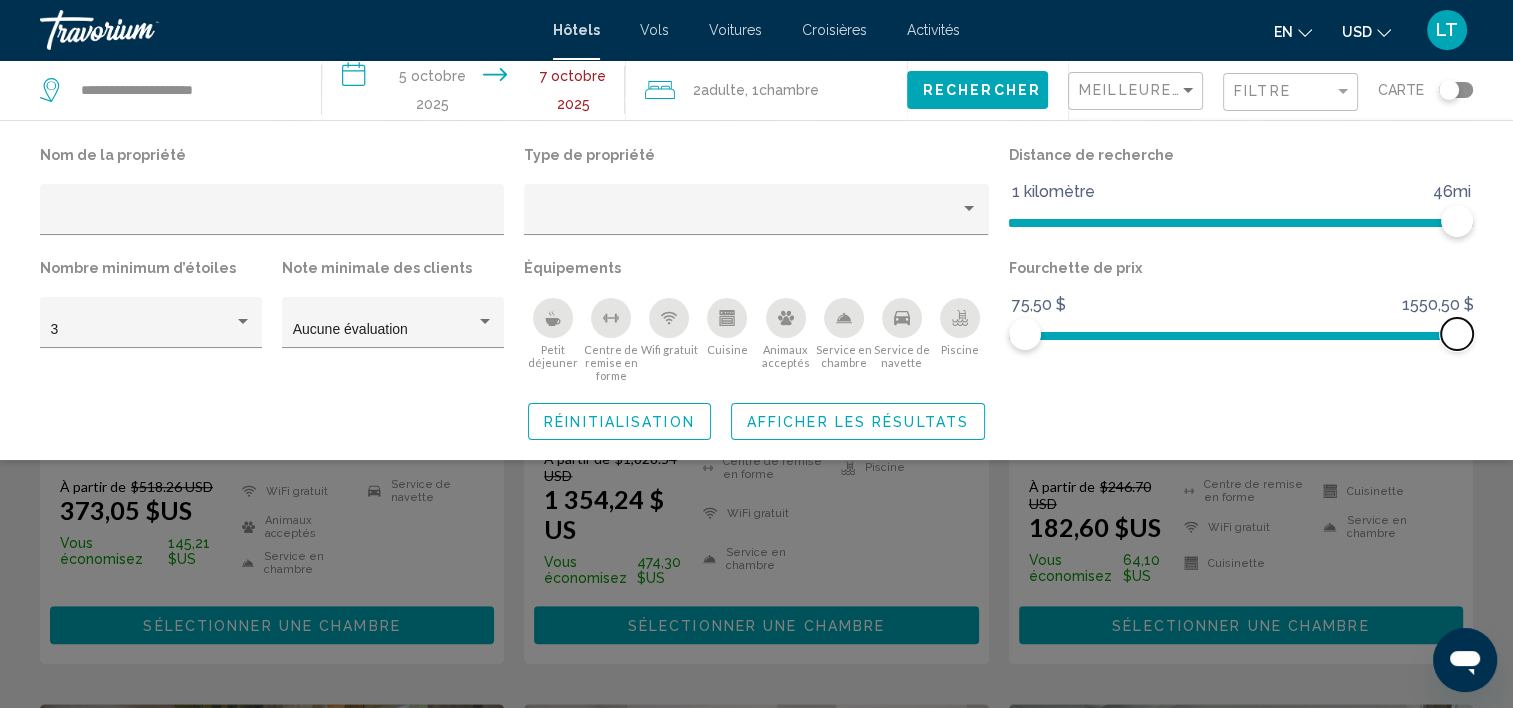 drag, startPoint x: 1023, startPoint y: 335, endPoint x: 1516, endPoint y: 356, distance: 493.44705 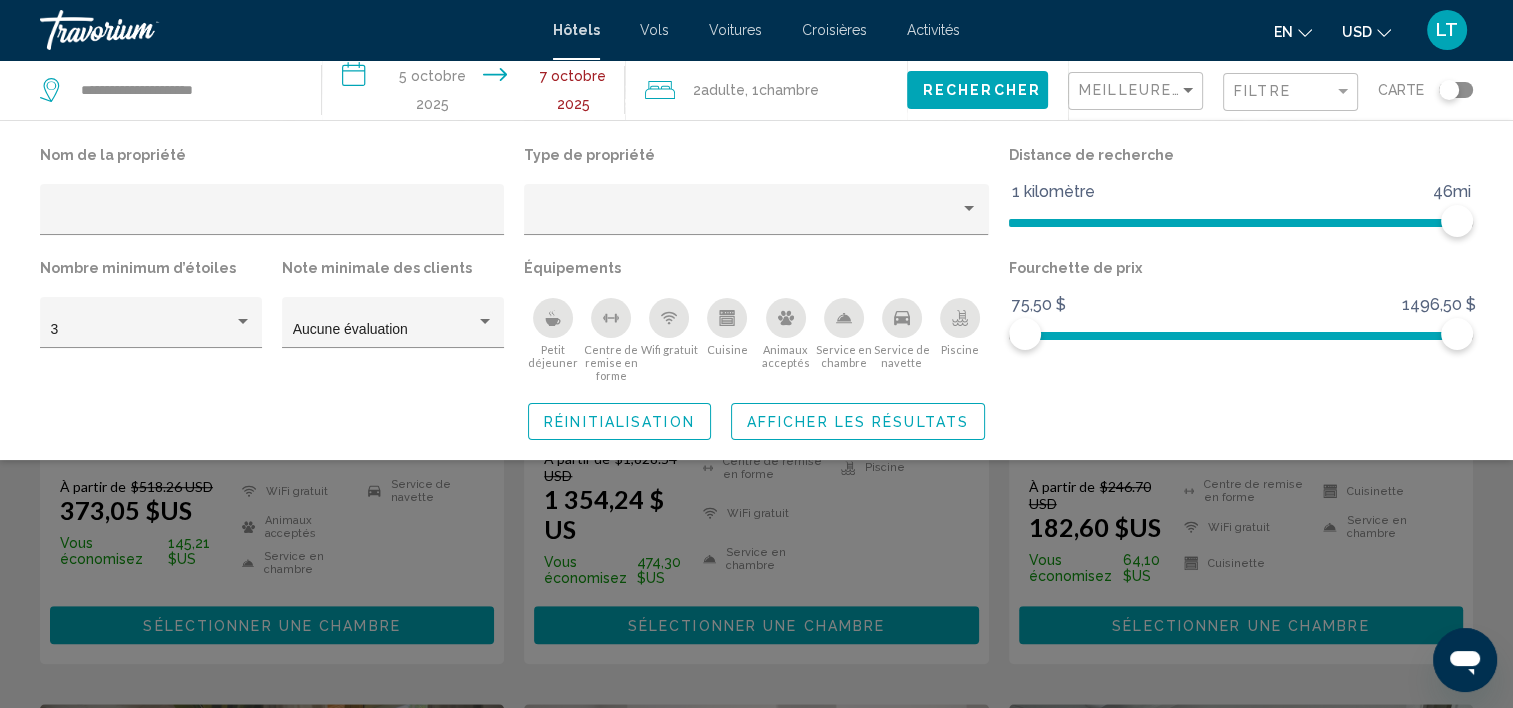 click on "Nom de la propriété Type de propriété Distance de recherche 1 kilomètre 46mi 46mi Nombre minimum d’étoiles 3 Note minimale des clients Aucune évaluation Équipements
Petit déjeuner
Centre de remise en forme
Wifi gratuit
Cuisine
Animaux acceptés
Service en chambre
Service de navette
Piscine Fourchette de prix 75,50 $ 1550,50 $ 75,50 $ 1496,50 $ 75,50 $ à 101,00 $ Réinitialisation Afficher les résultats" 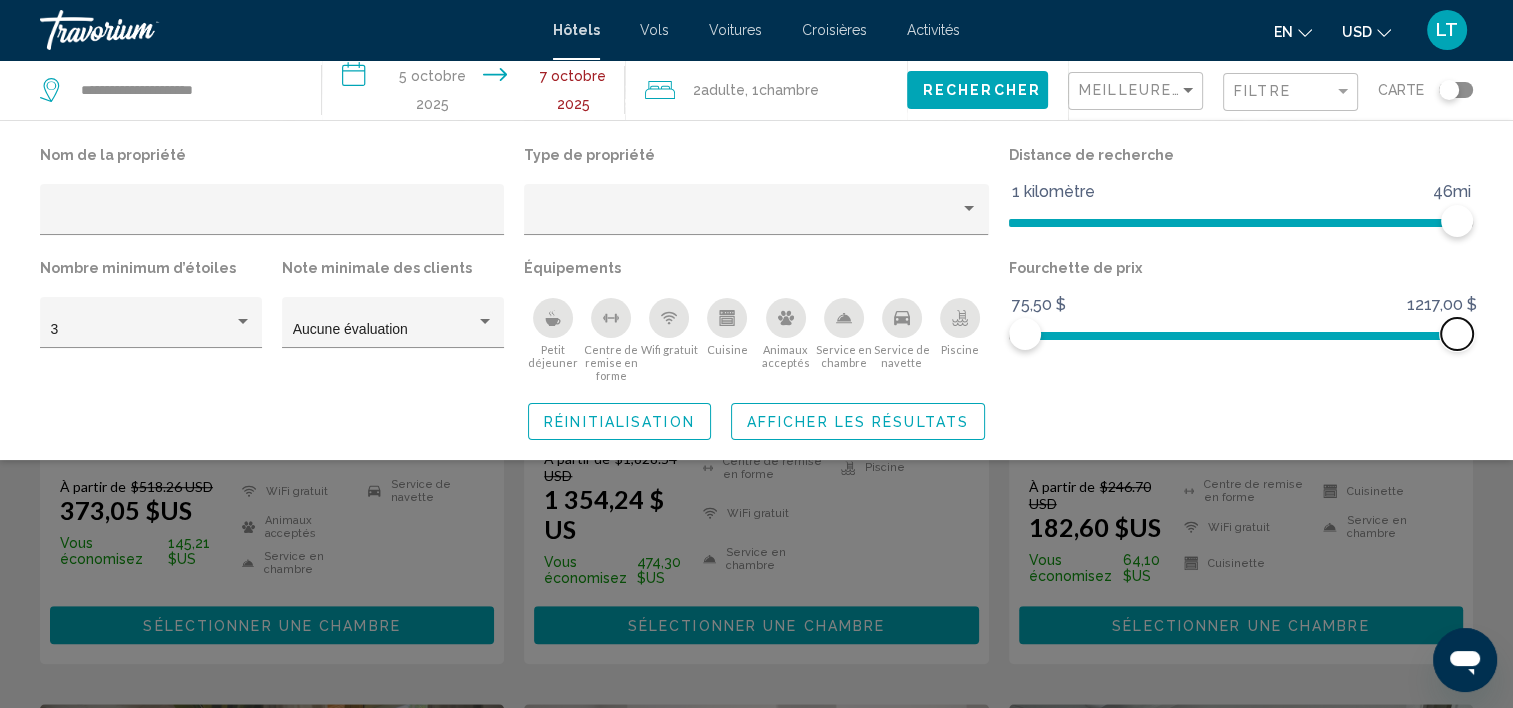 drag, startPoint x: 1019, startPoint y: 331, endPoint x: 1531, endPoint y: 401, distance: 516.763 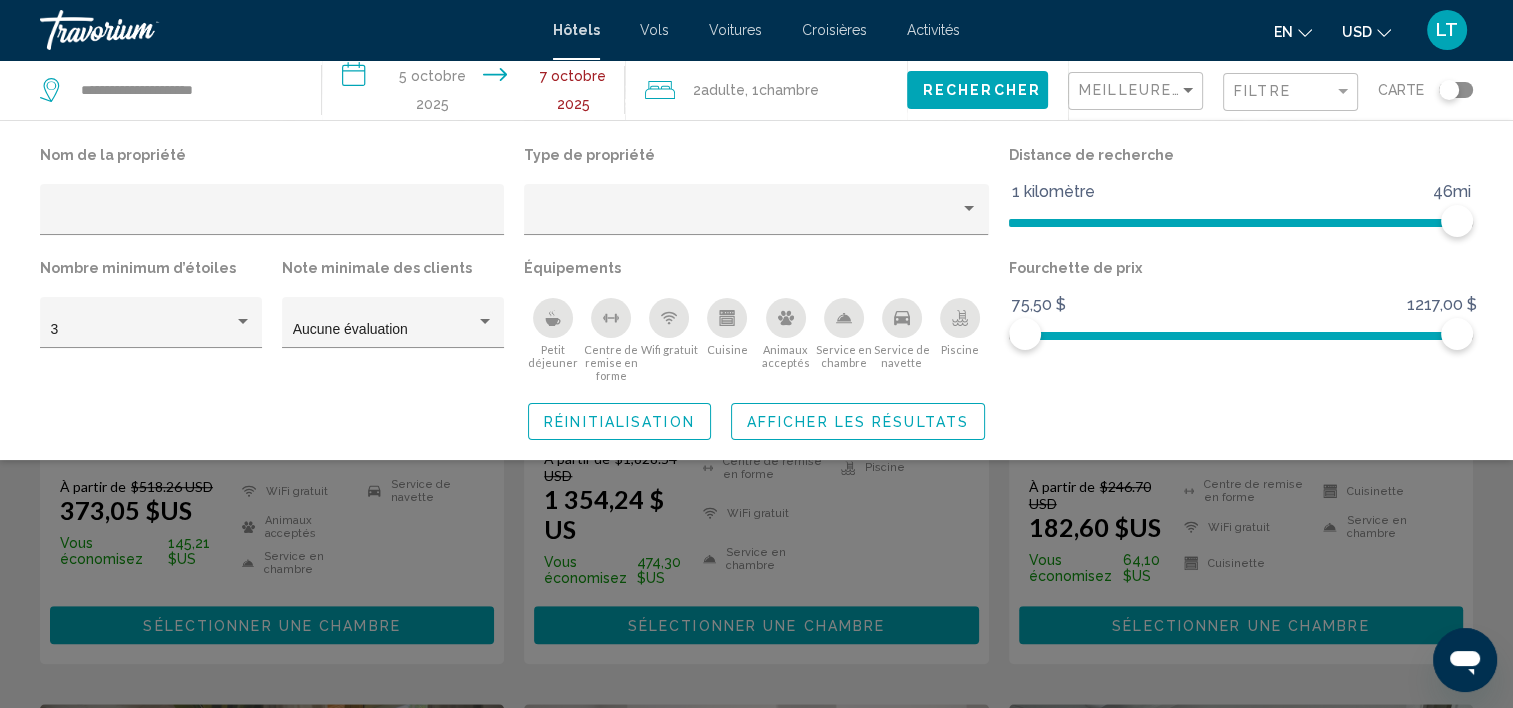 click on "Afficher les résultats" 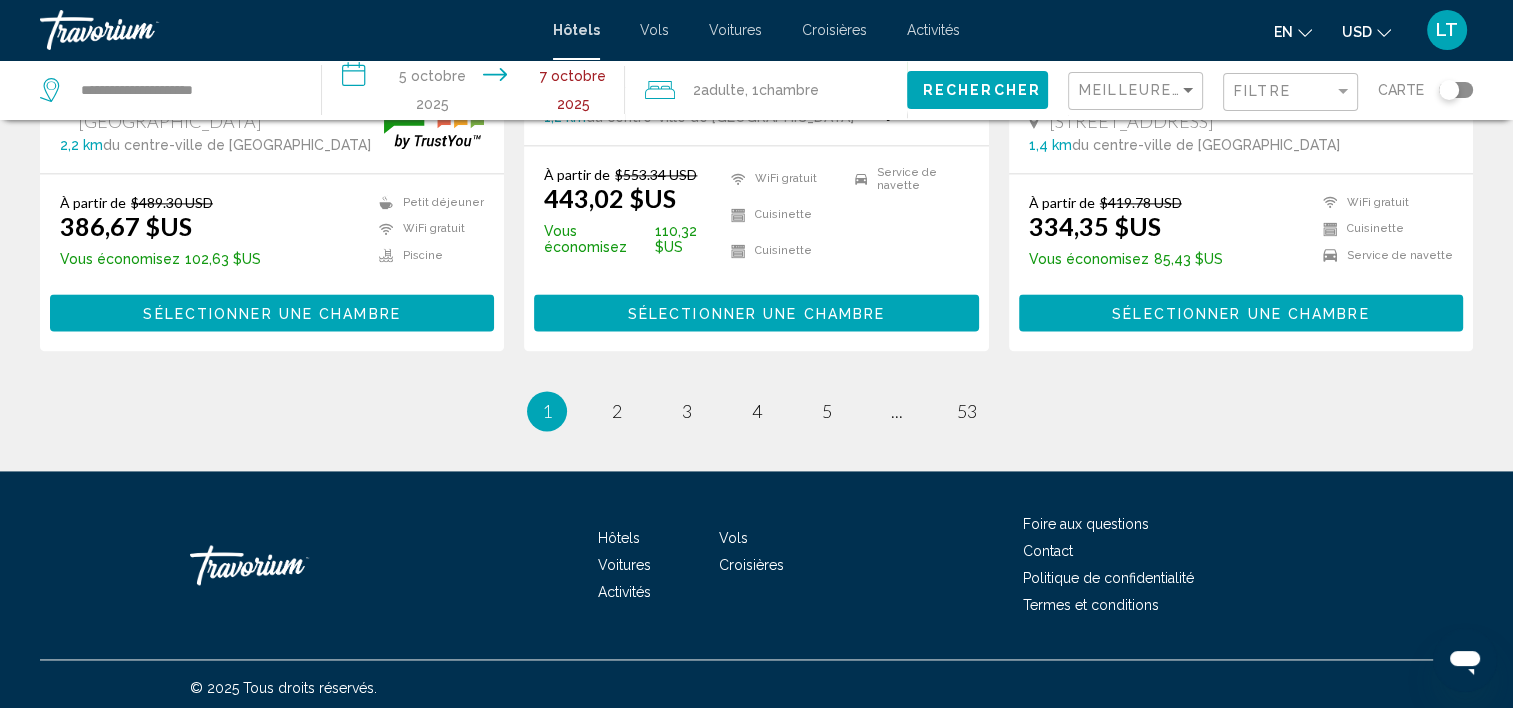 scroll, scrollTop: 2800, scrollLeft: 0, axis: vertical 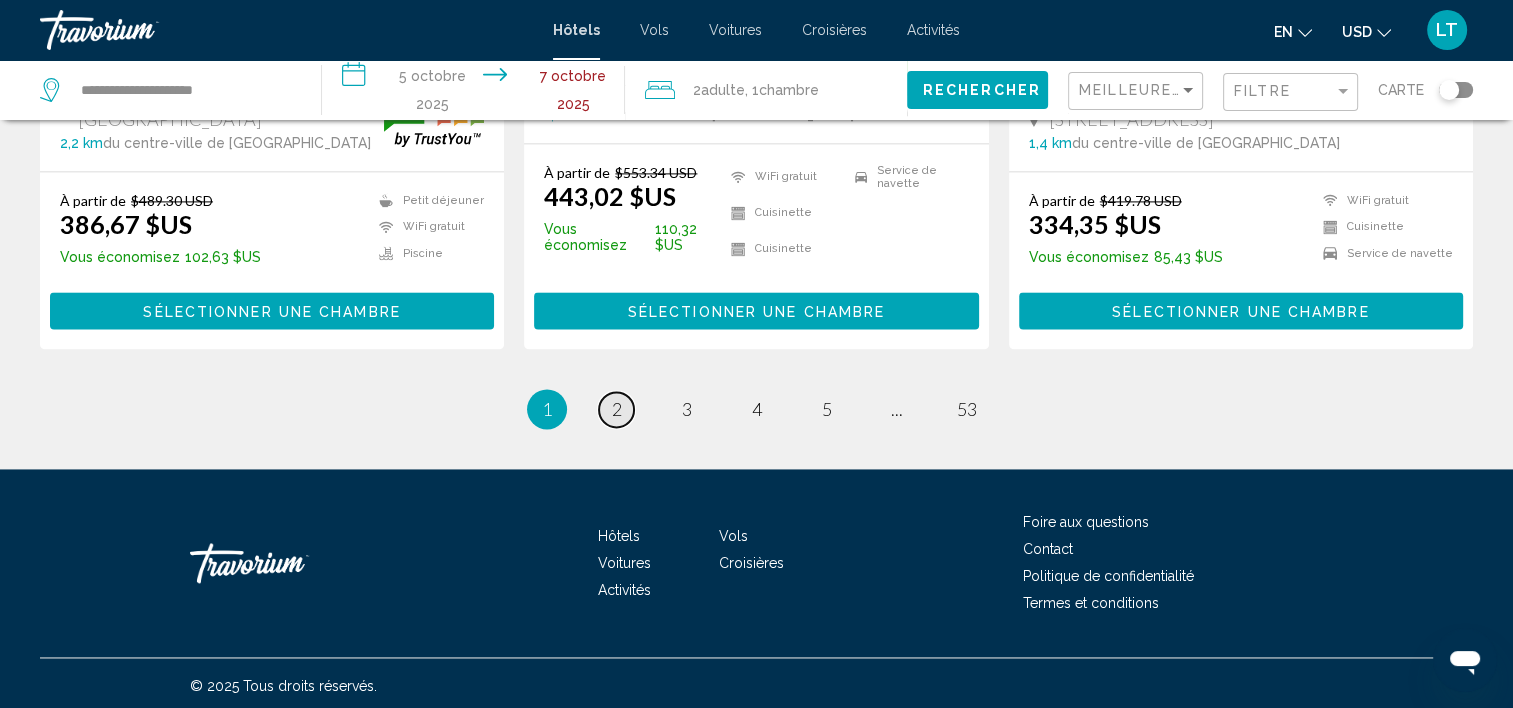 click on "2" at bounding box center (617, 409) 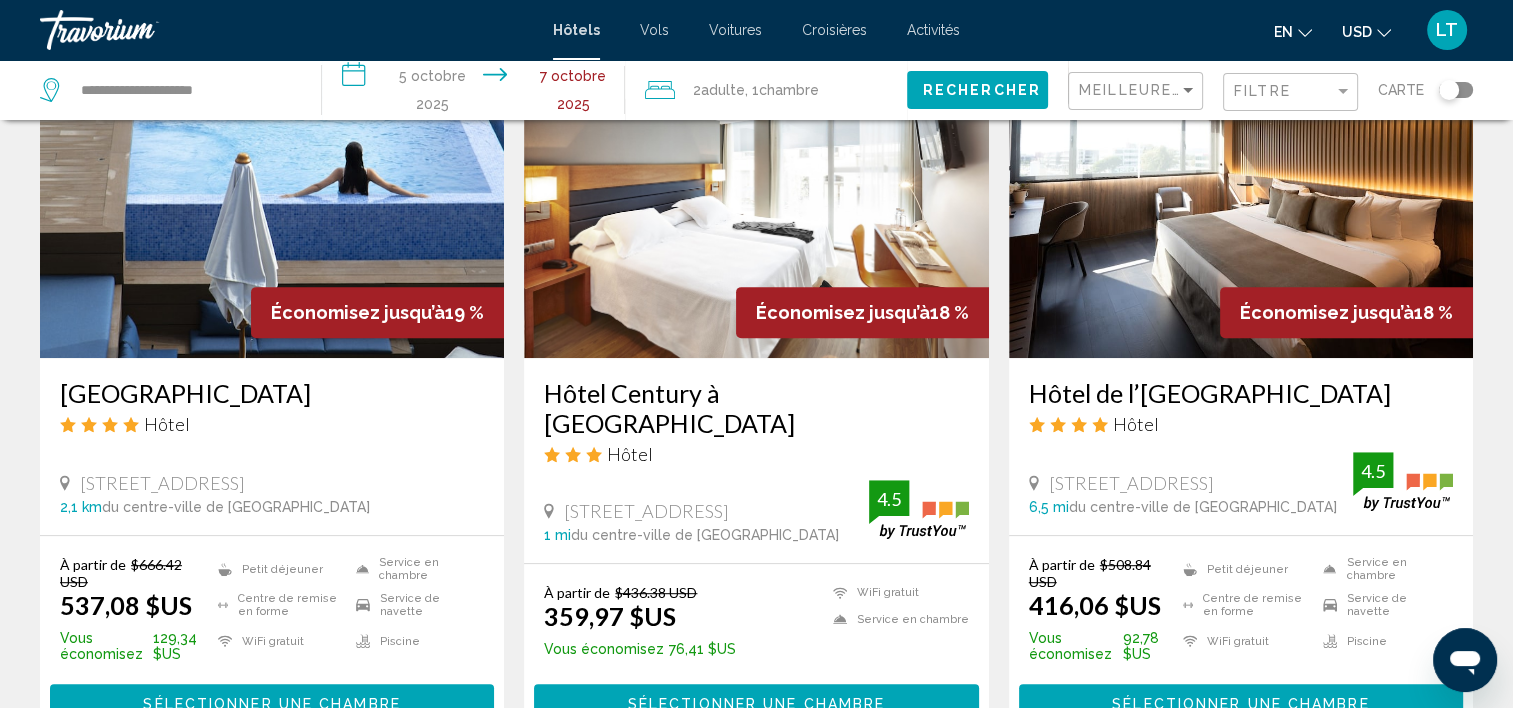 scroll, scrollTop: 900, scrollLeft: 0, axis: vertical 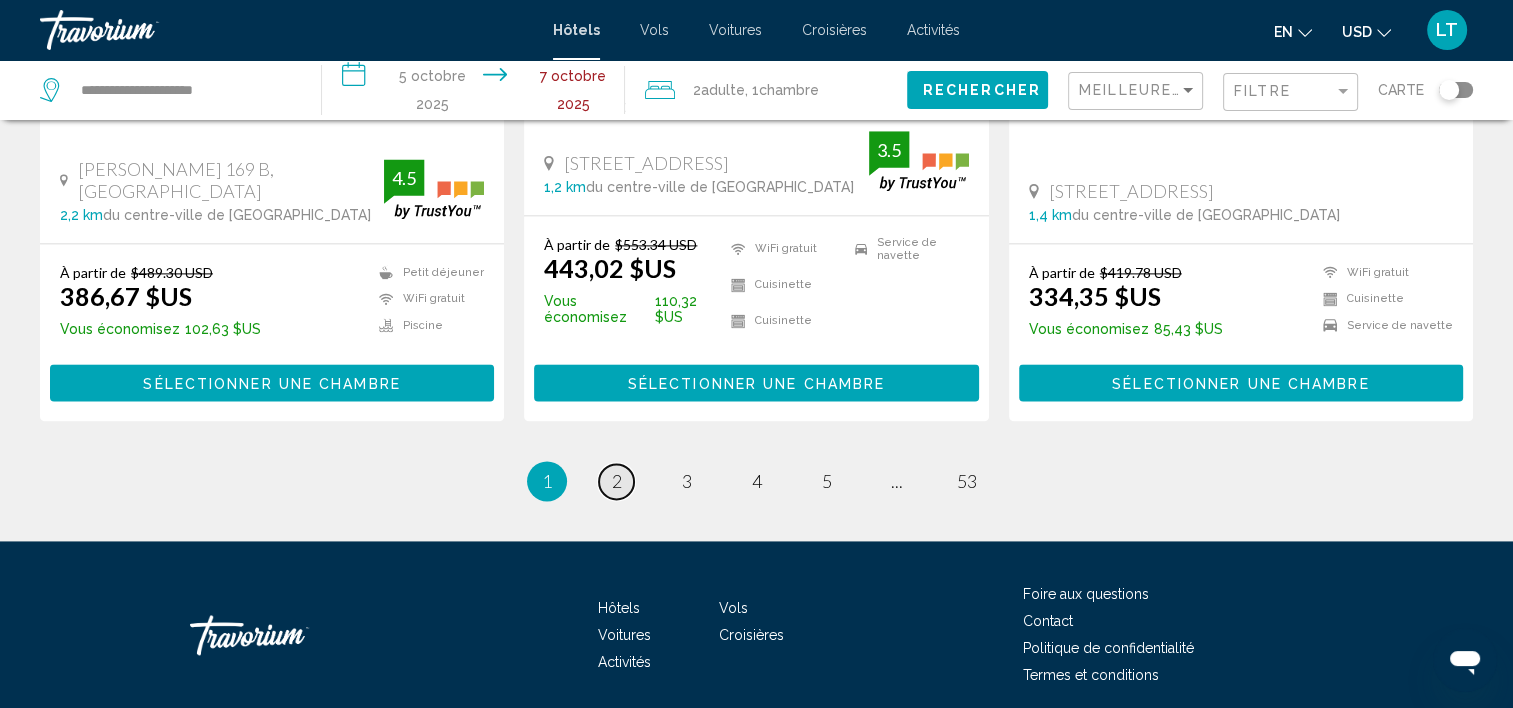 click on "page  2" at bounding box center (616, 481) 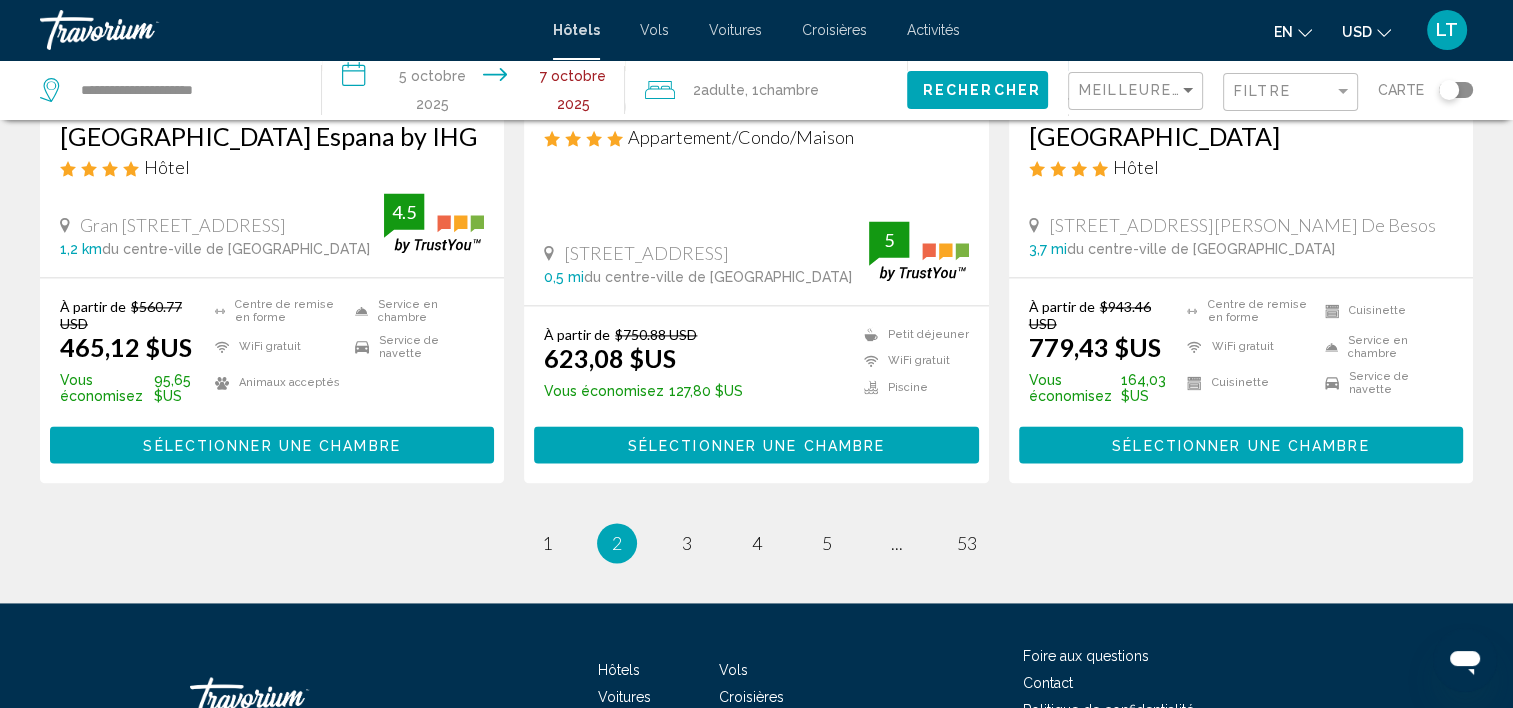 scroll, scrollTop: 2700, scrollLeft: 0, axis: vertical 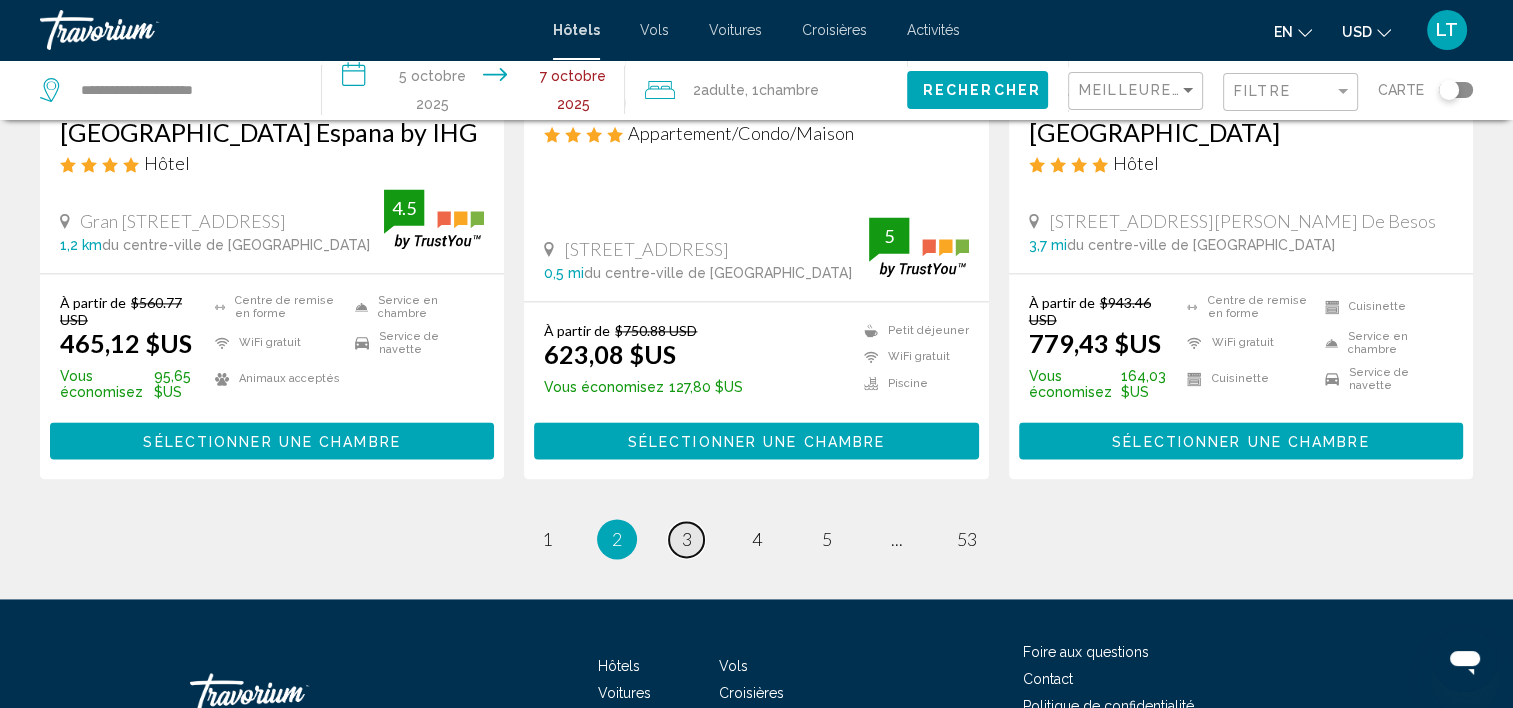 click on "page  3" at bounding box center (686, 539) 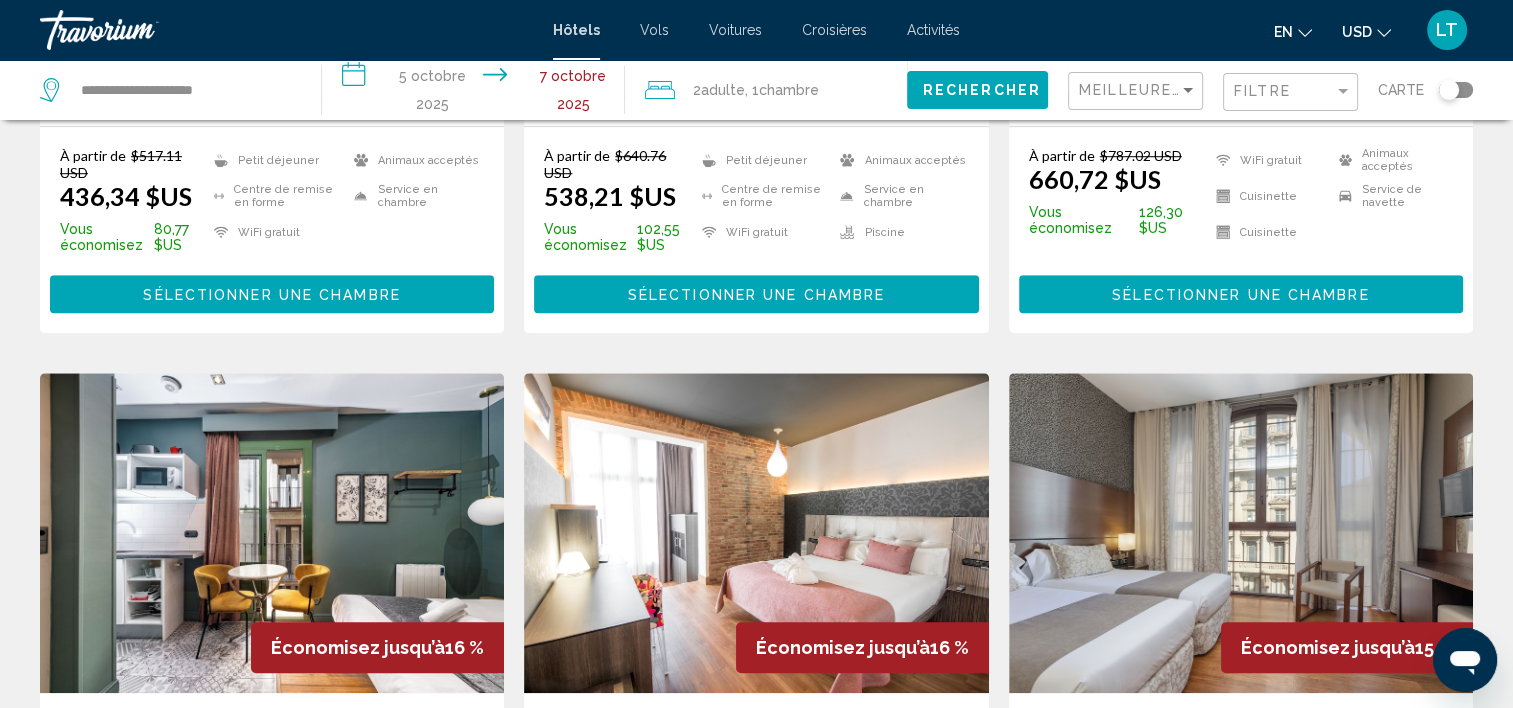 scroll, scrollTop: 1202, scrollLeft: 0, axis: vertical 